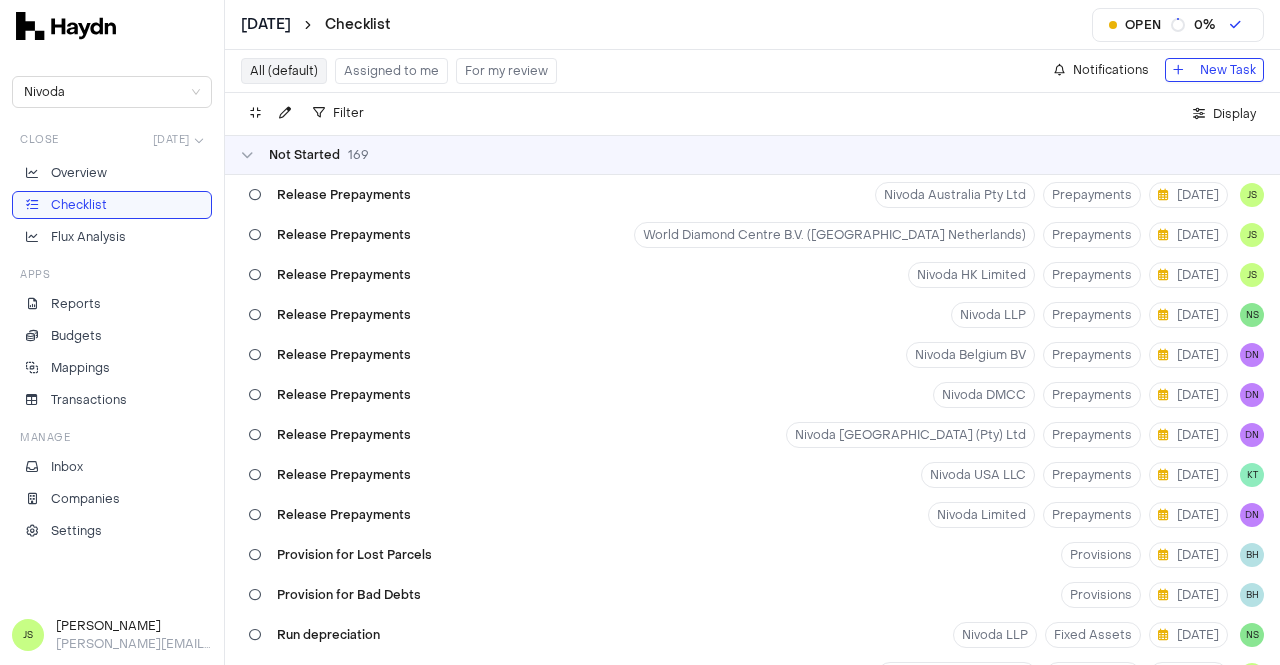 scroll, scrollTop: 0, scrollLeft: 0, axis: both 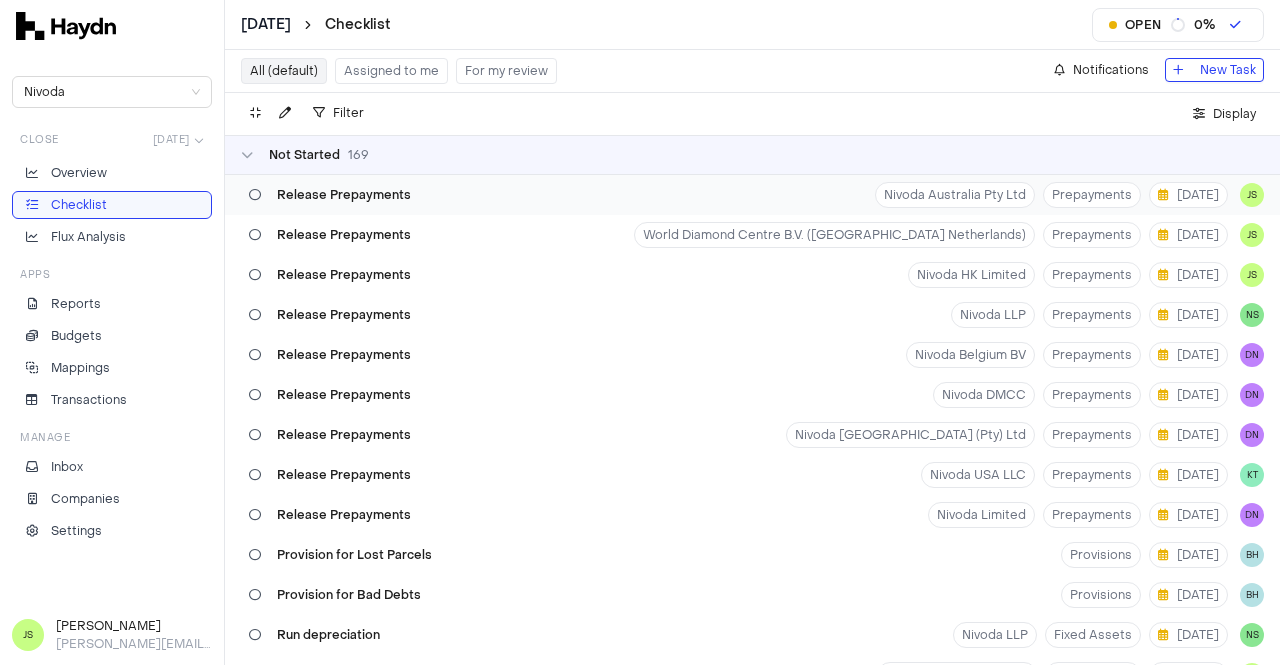 click at bounding box center (255, 195) 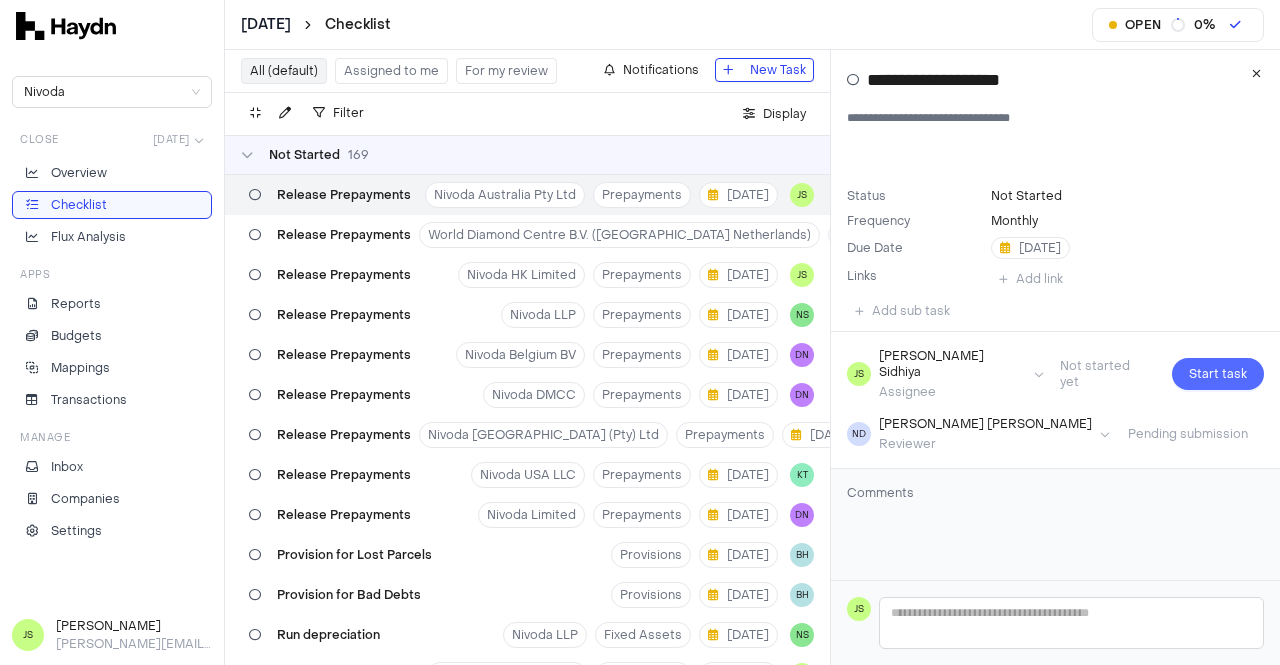 click on "Start task" at bounding box center (1218, 374) 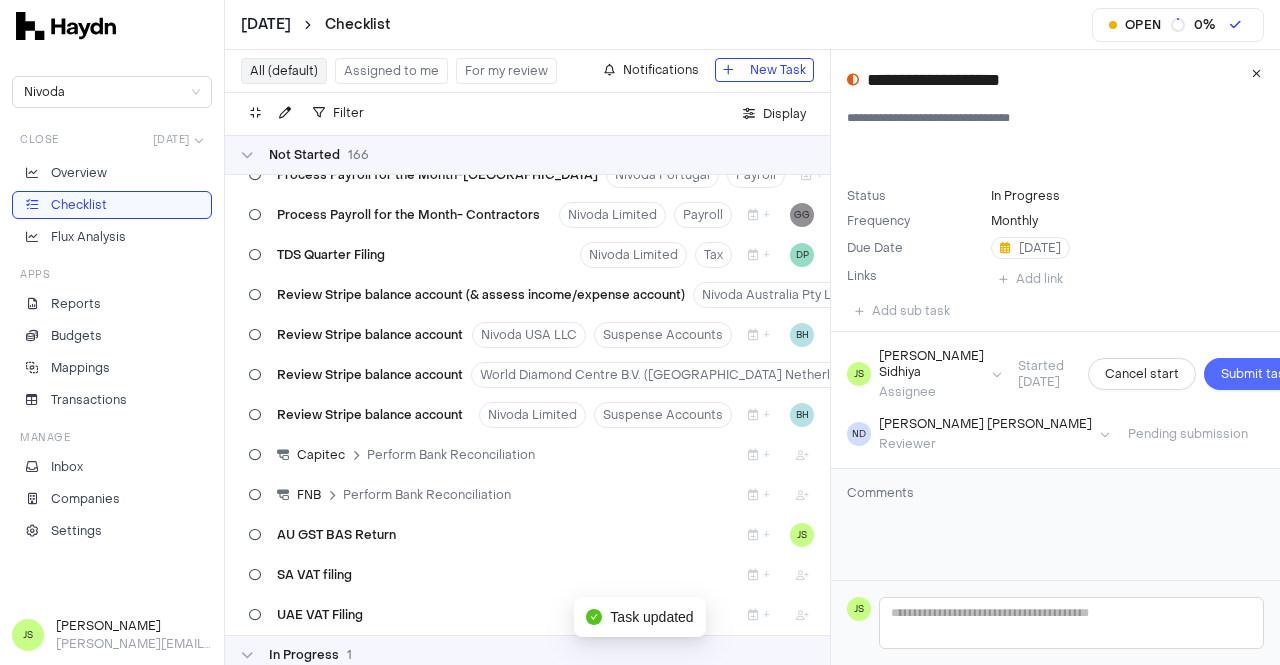 scroll, scrollTop: 6443, scrollLeft: 0, axis: vertical 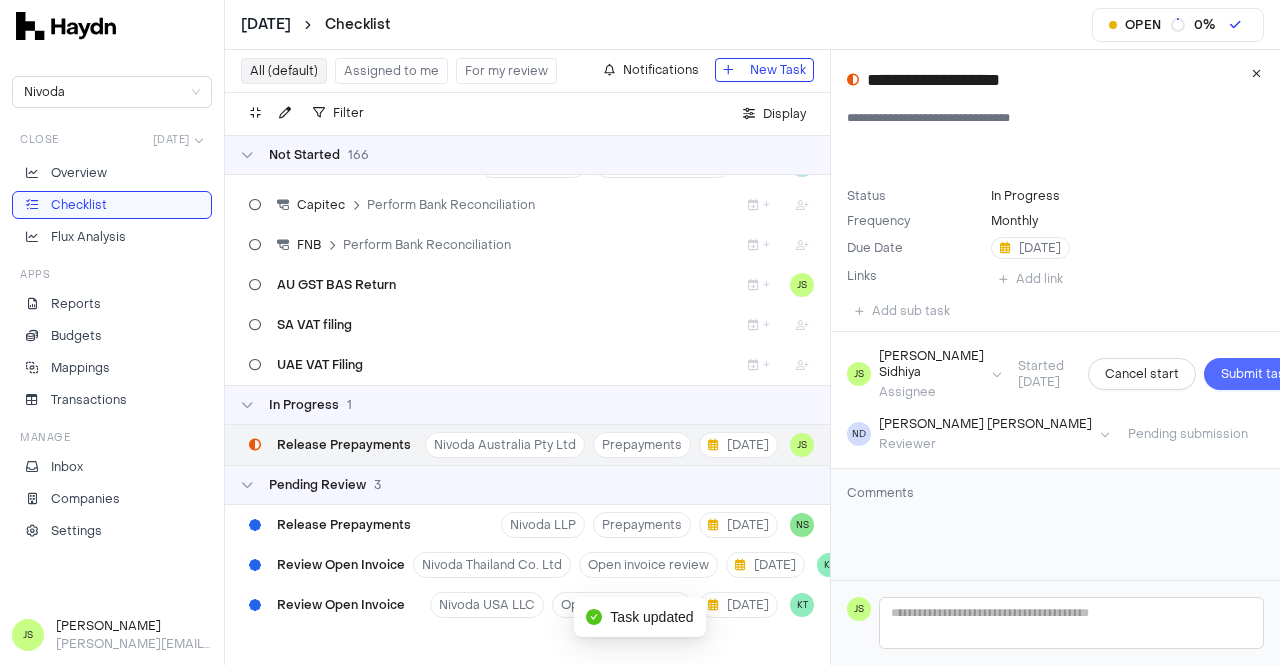 click on "Submit task" at bounding box center [1256, 374] 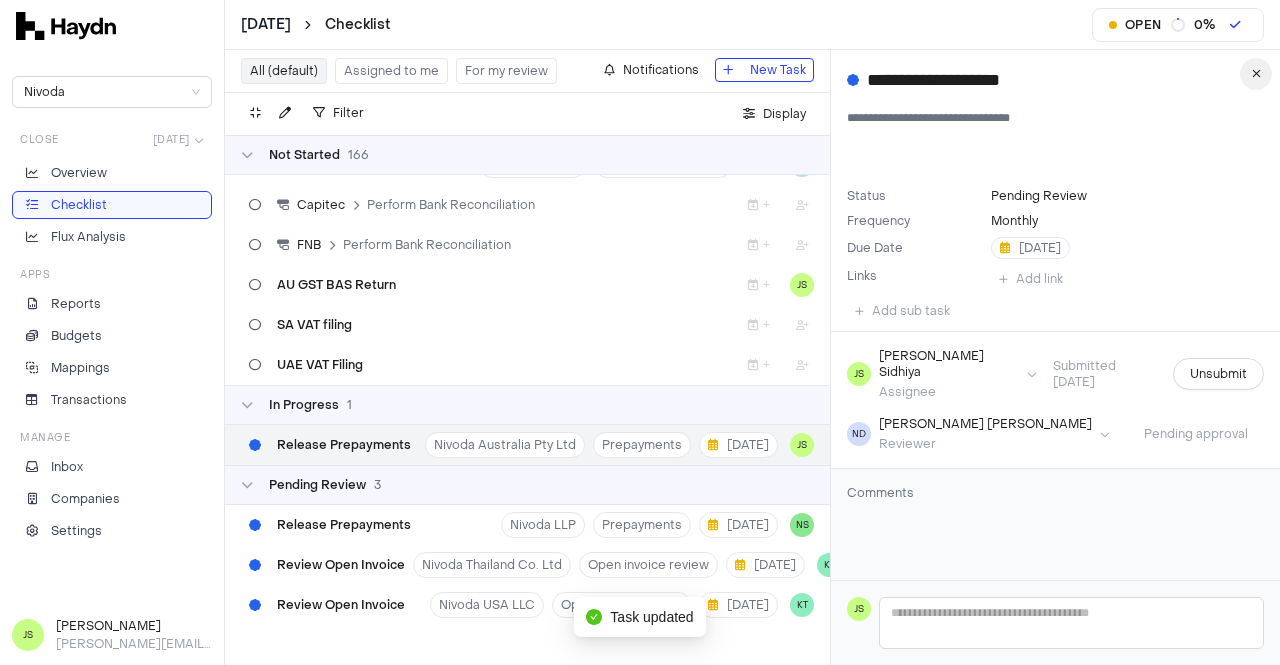 click at bounding box center [1256, 74] 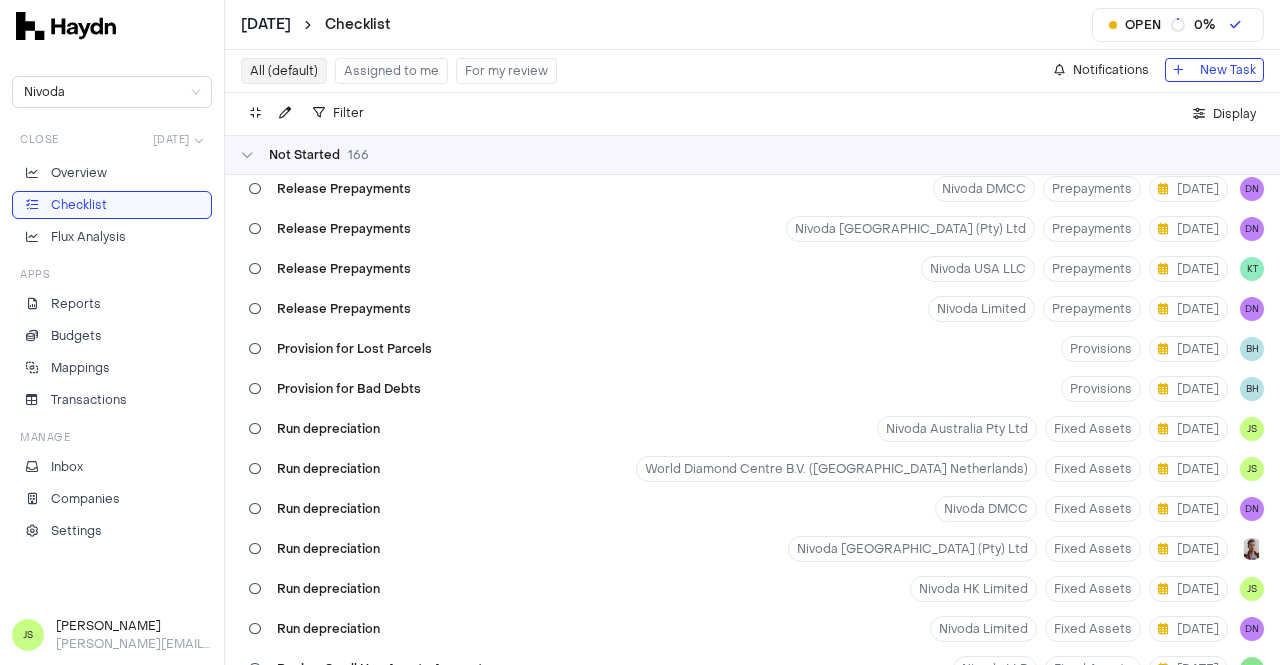 scroll, scrollTop: 0, scrollLeft: 0, axis: both 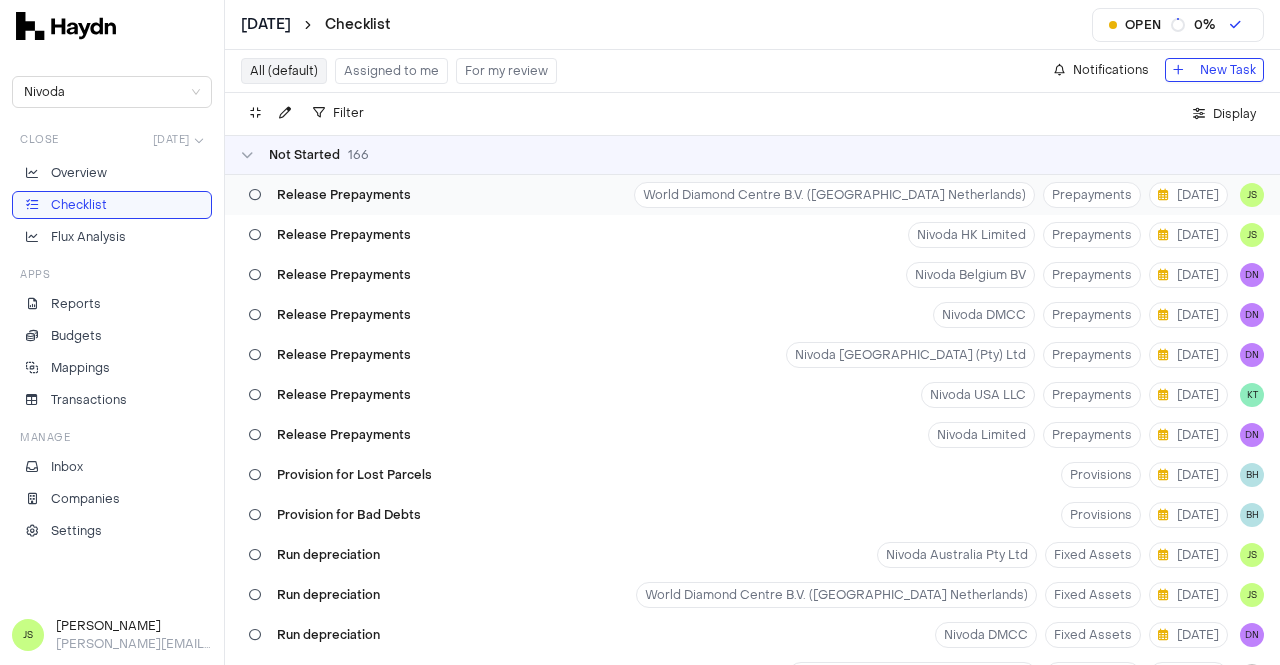 click at bounding box center [255, 195] 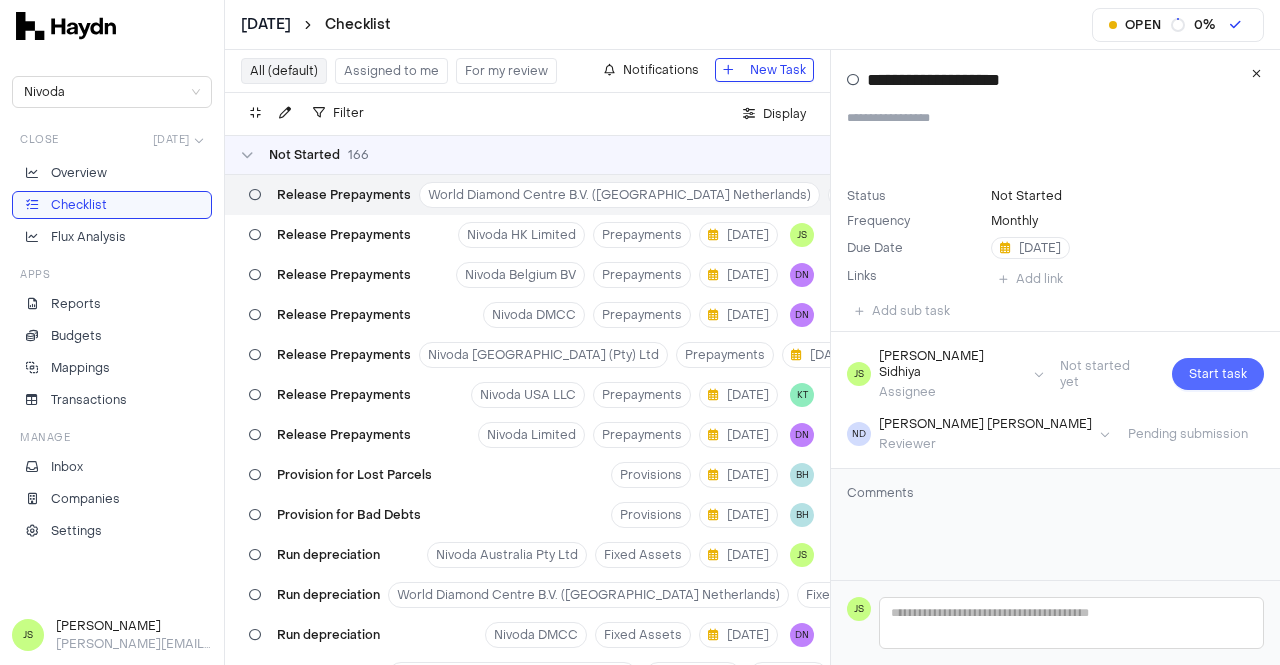click on "Start task" at bounding box center [1218, 374] 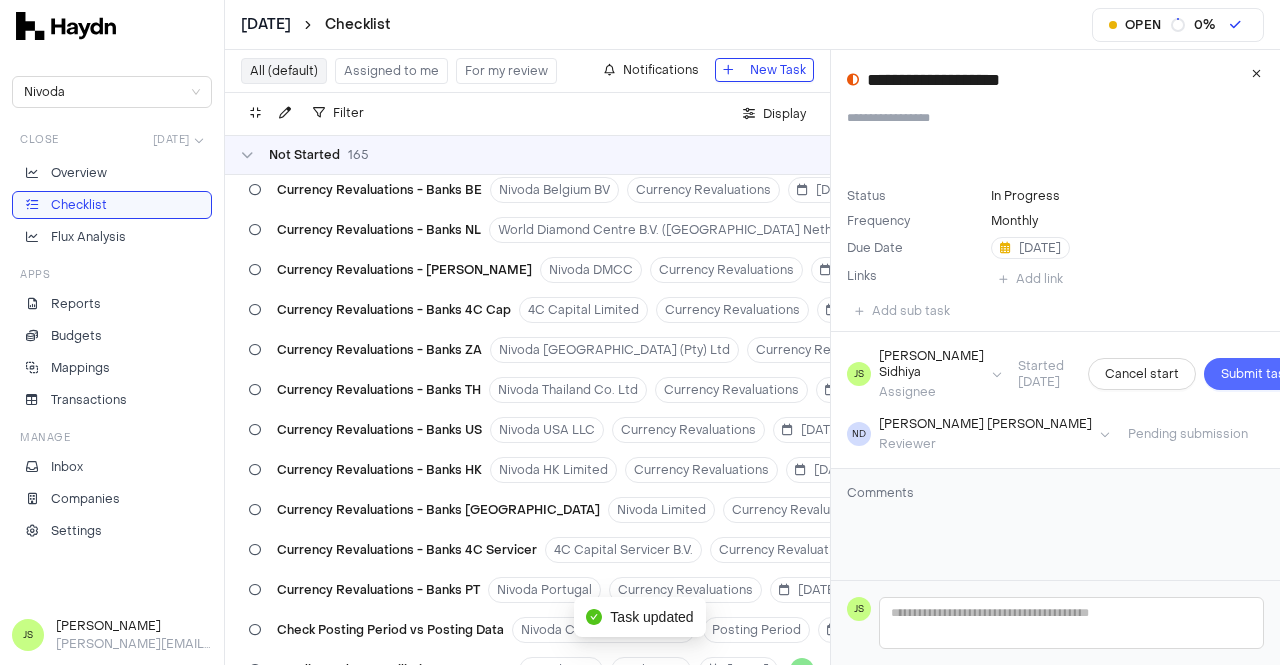 click on "Submit task" at bounding box center (1256, 374) 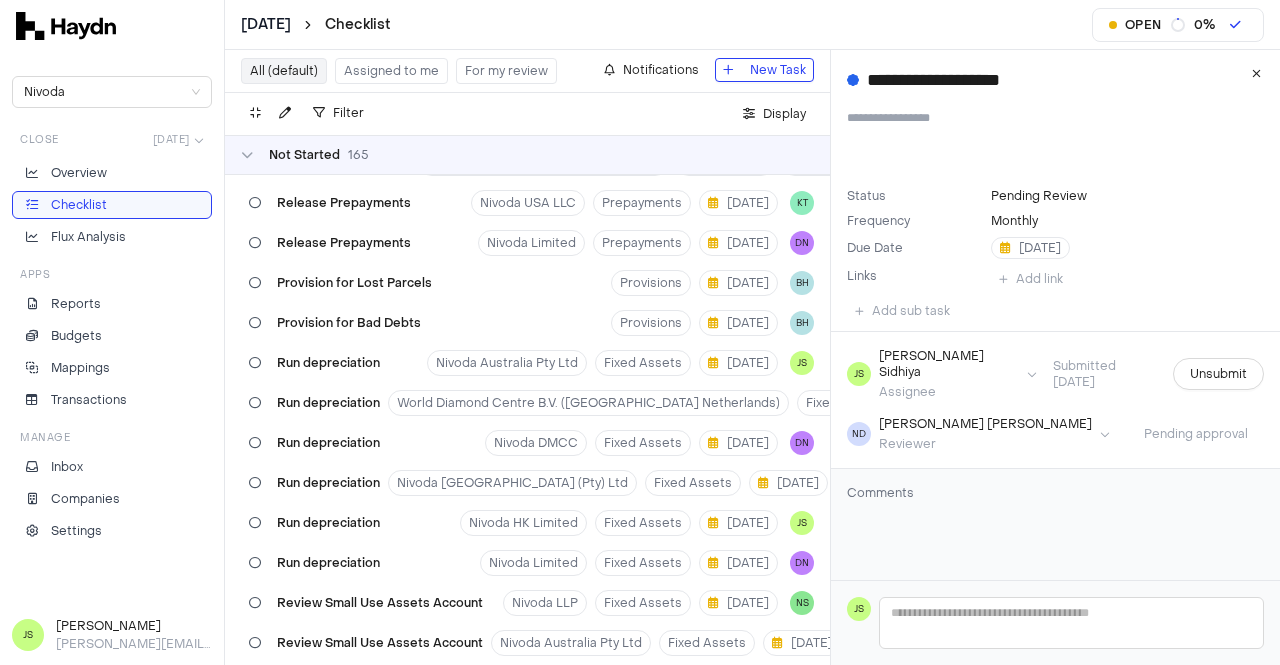 scroll, scrollTop: 0, scrollLeft: 0, axis: both 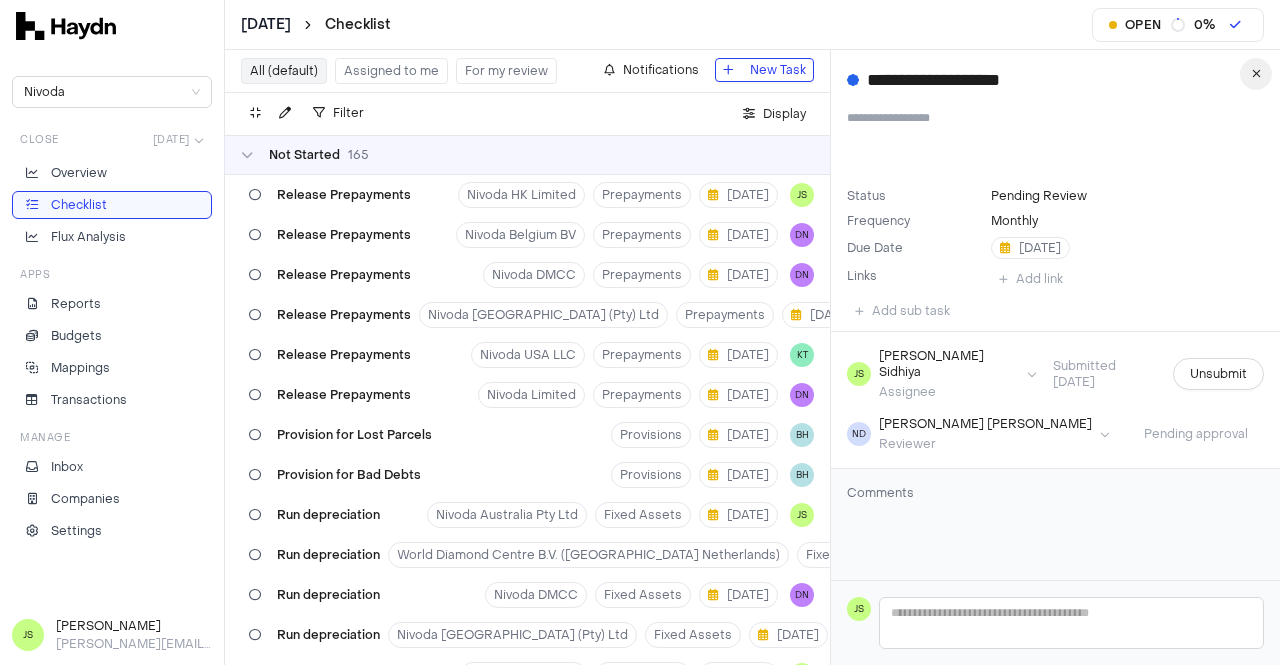 click at bounding box center (1256, 74) 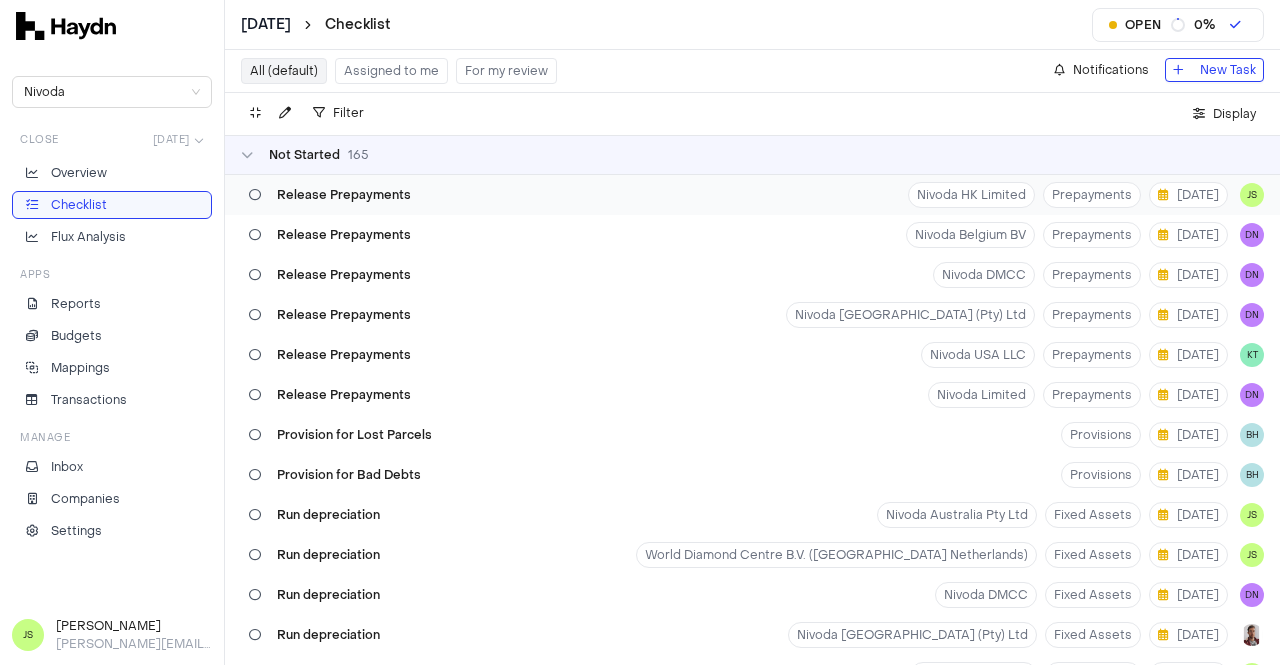 click at bounding box center (255, 195) 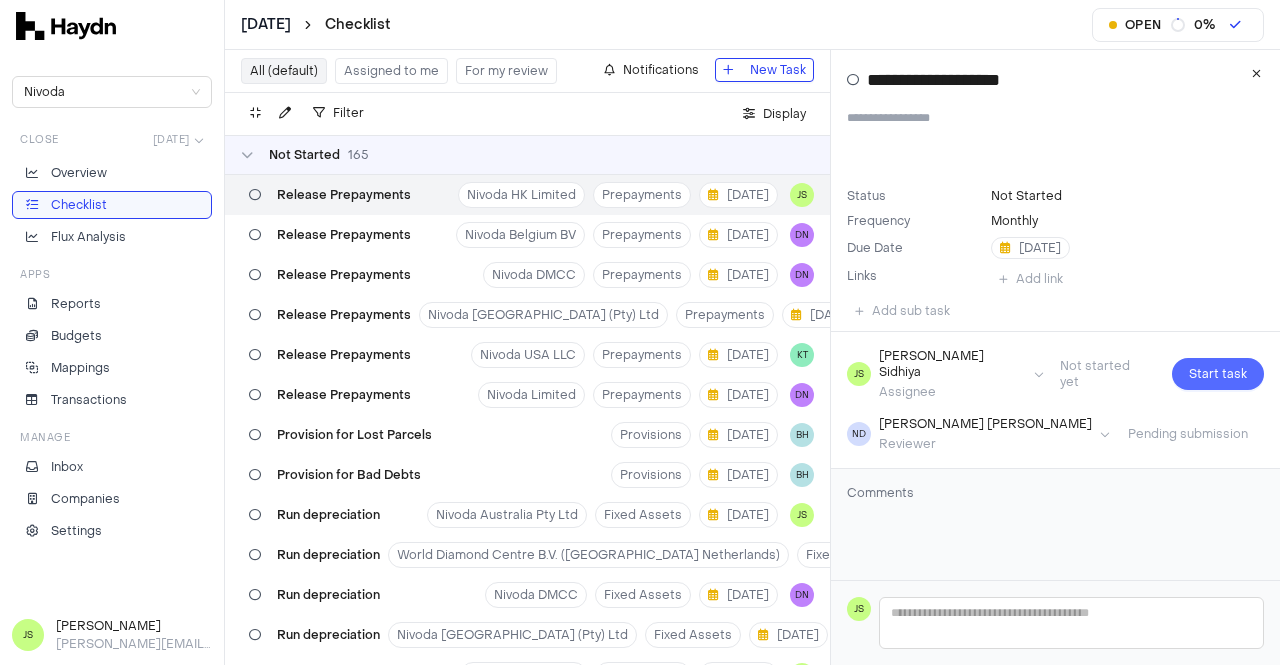 click on "Start task" at bounding box center (1218, 374) 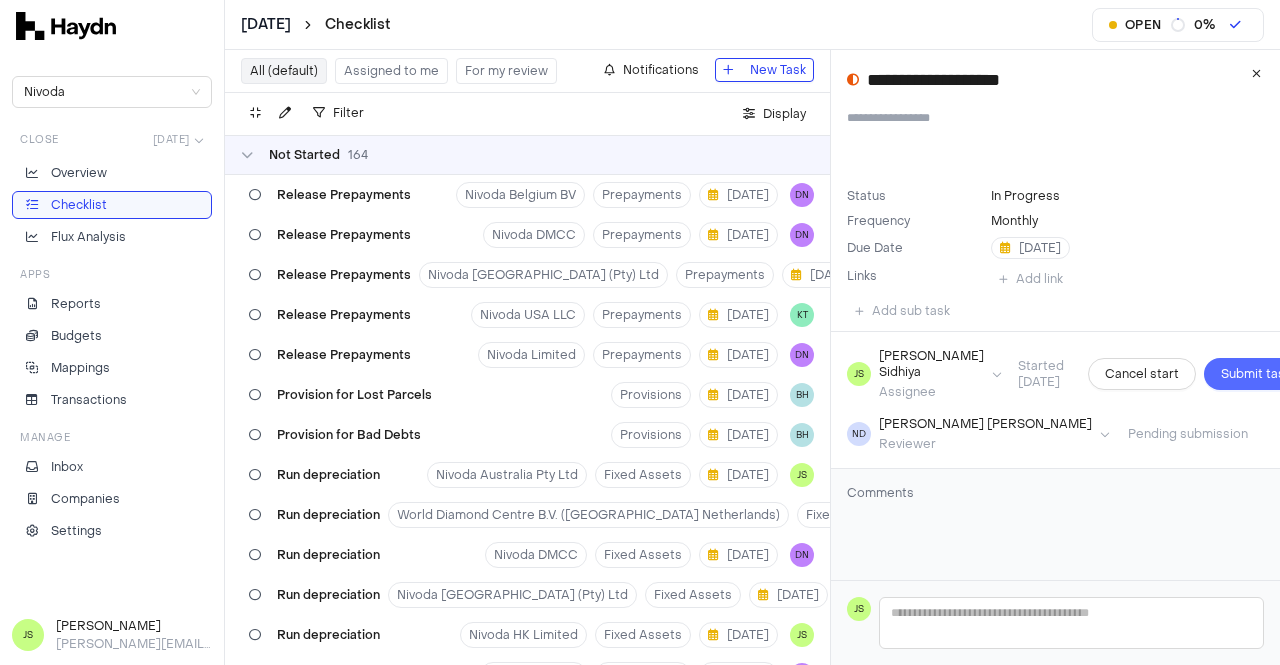 scroll, scrollTop: 6402, scrollLeft: 0, axis: vertical 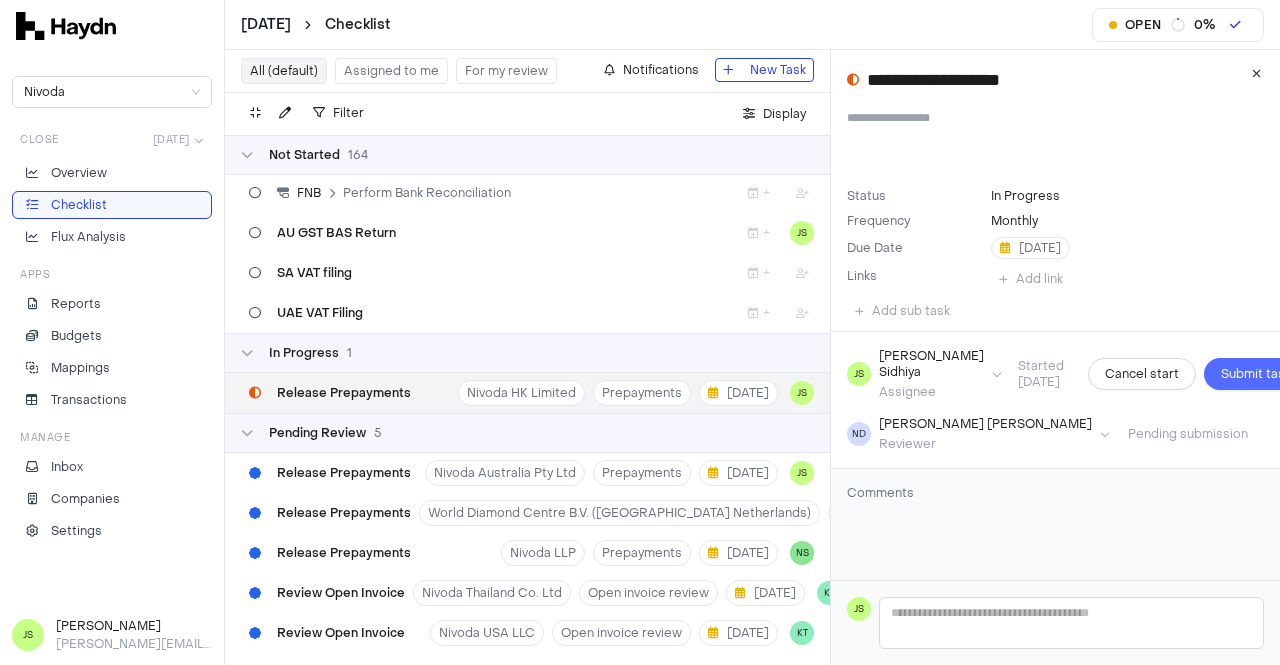 click on "Submit task" at bounding box center [1256, 374] 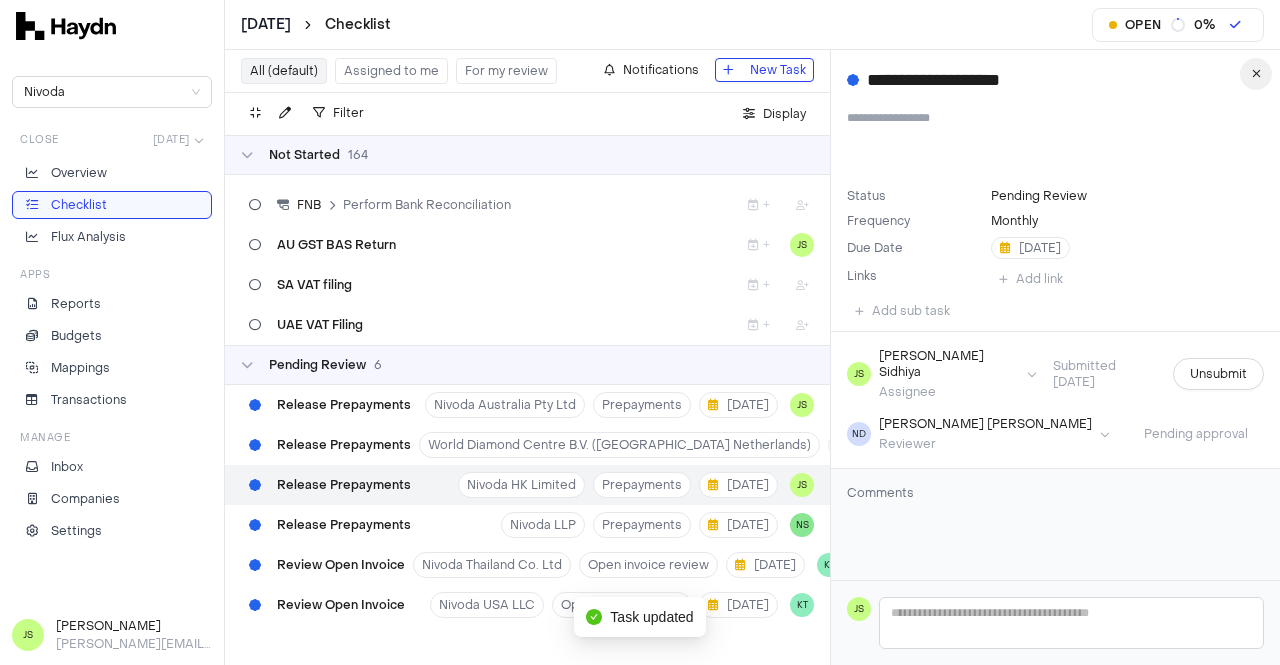 click at bounding box center [1256, 74] 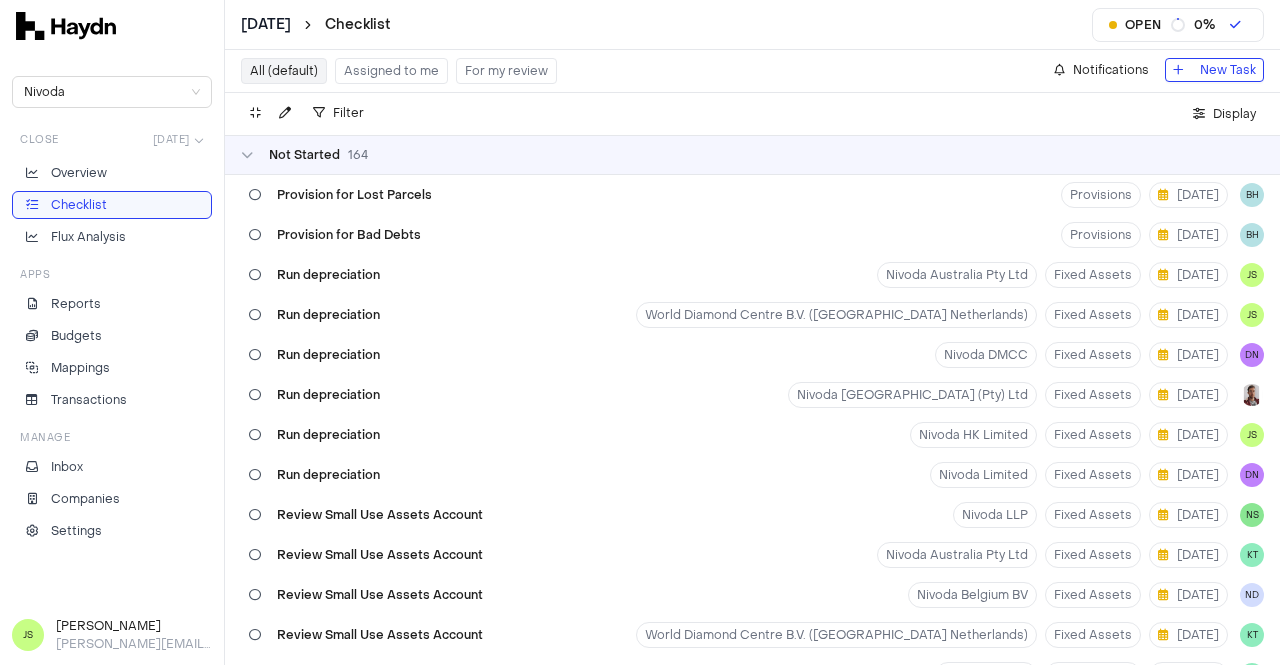 scroll, scrollTop: 400, scrollLeft: 0, axis: vertical 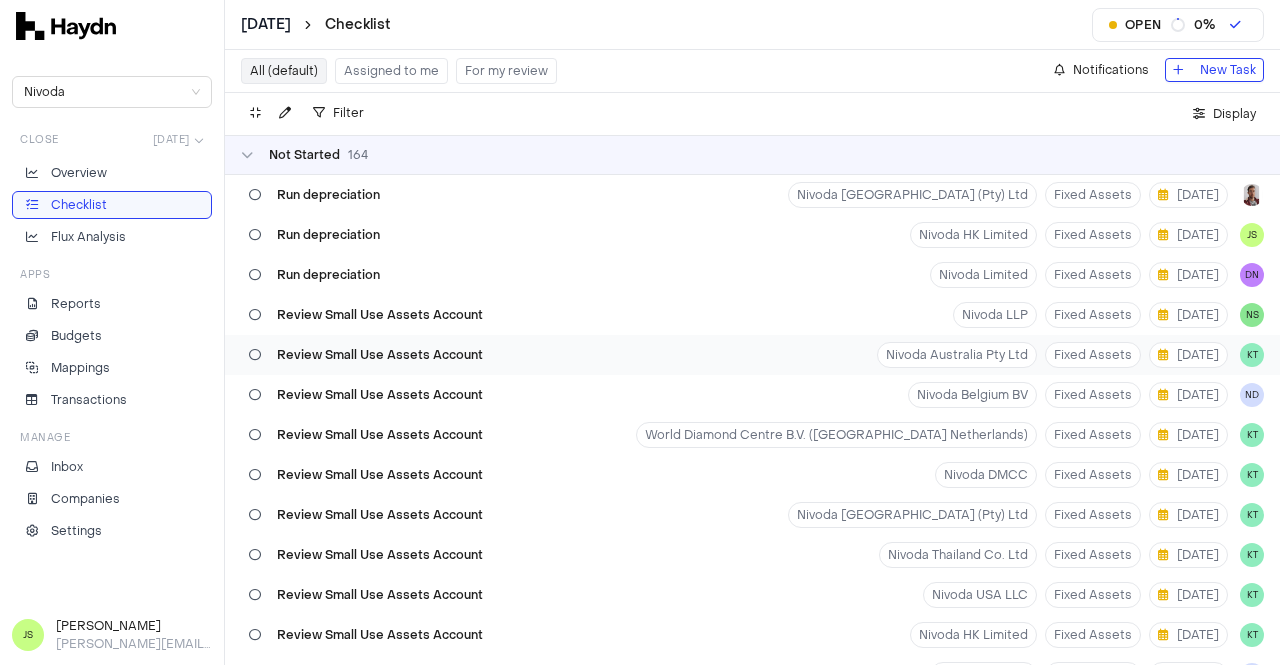 click on "[DATE] Checklist Open 0 % Nivoda Close [DATE] Overview Checklist Flux Analysis Apps Reports Budgets Mappings Transactions Manage Inbox Companies Settings [PERSON_NAME]  Sidhiya [PERSON_NAME][EMAIL_ADDRESS][DOMAIN_NAME] All   (default) Assigned to me   For my review   Notifications New Task Filter . Display Not Started 164 Release Prepayments Nivoda [GEOGRAPHIC_DATA] BV Prepayments [DATE] DN Release Prepayments Nivoda DMCC Prepayments [DATE] DN Release Prepayments [GEOGRAPHIC_DATA] (Pty) Ltd Prepayments [DATE] DN Release Prepayments Nivoda USA LLC Prepayments [DATE] KT Release Prepayments Nivoda Limited Prepayments [DATE] DN Provision for Lost Parcels  Provisions [DATE] BH Provision for Bad Debts Provisions [DATE] BH Run depreciation Nivoda Australia Pty Ltd Fixed Assets [DATE] JS Run depreciation World Diamond Centre B.V. (Nivoda Netherlands) Fixed Assets [DATE] JS Run depreciation Nivoda DMCC Fixed Assets [DATE] DN Run depreciation Nivoda South Africa (Pty) Ltd Fixed Assets [DATE] Run depreciation Nivoda HK Limited Fixed Assets [DATE] JS" at bounding box center (640, 332) 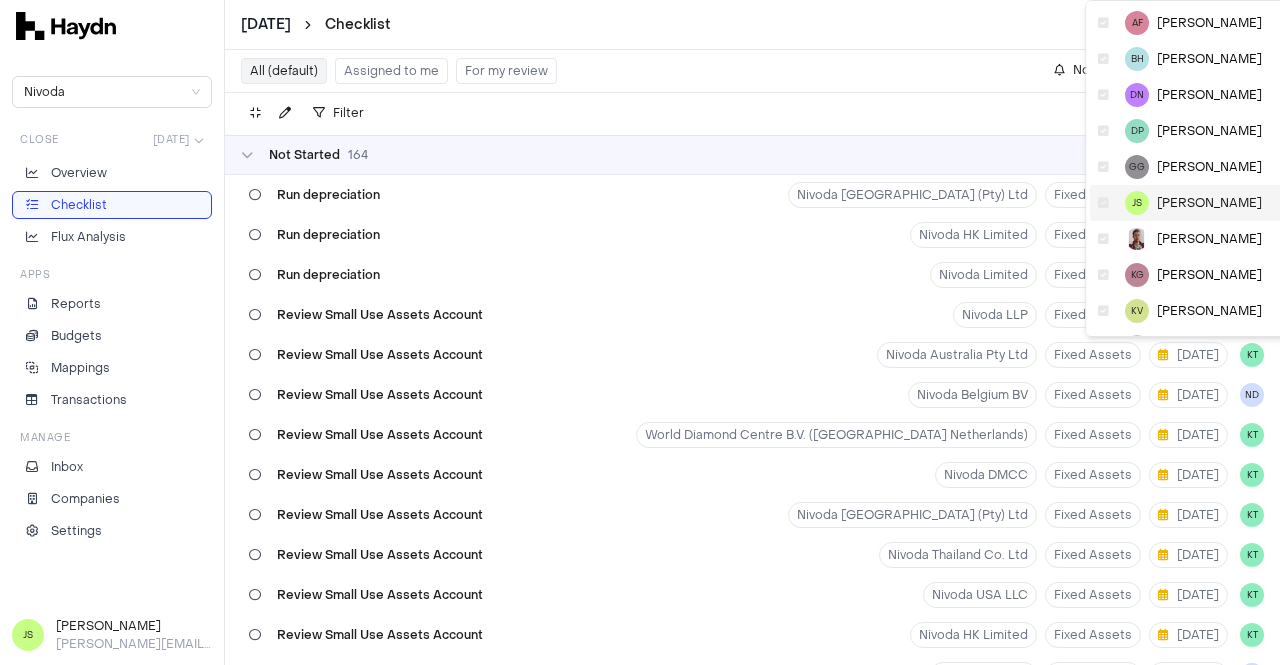 click on "[PERSON_NAME]" at bounding box center [1209, 203] 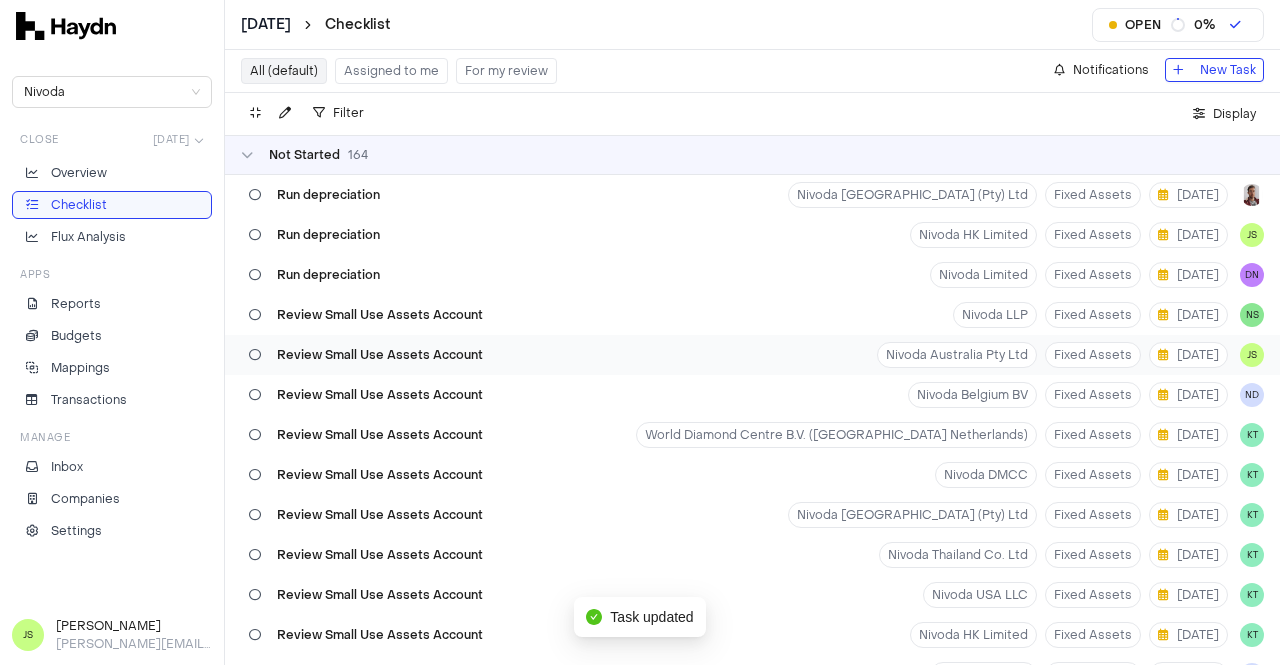 click on "Review Small Use Assets Account" at bounding box center [380, 355] 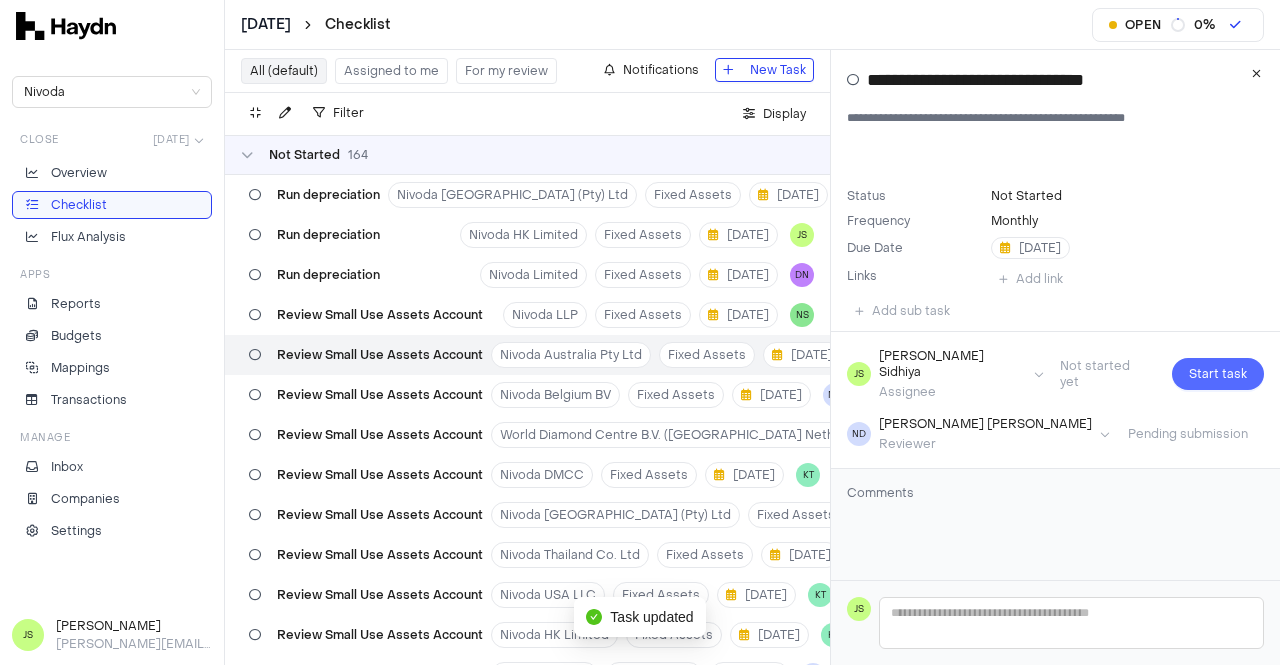click on "Start task" at bounding box center (1218, 374) 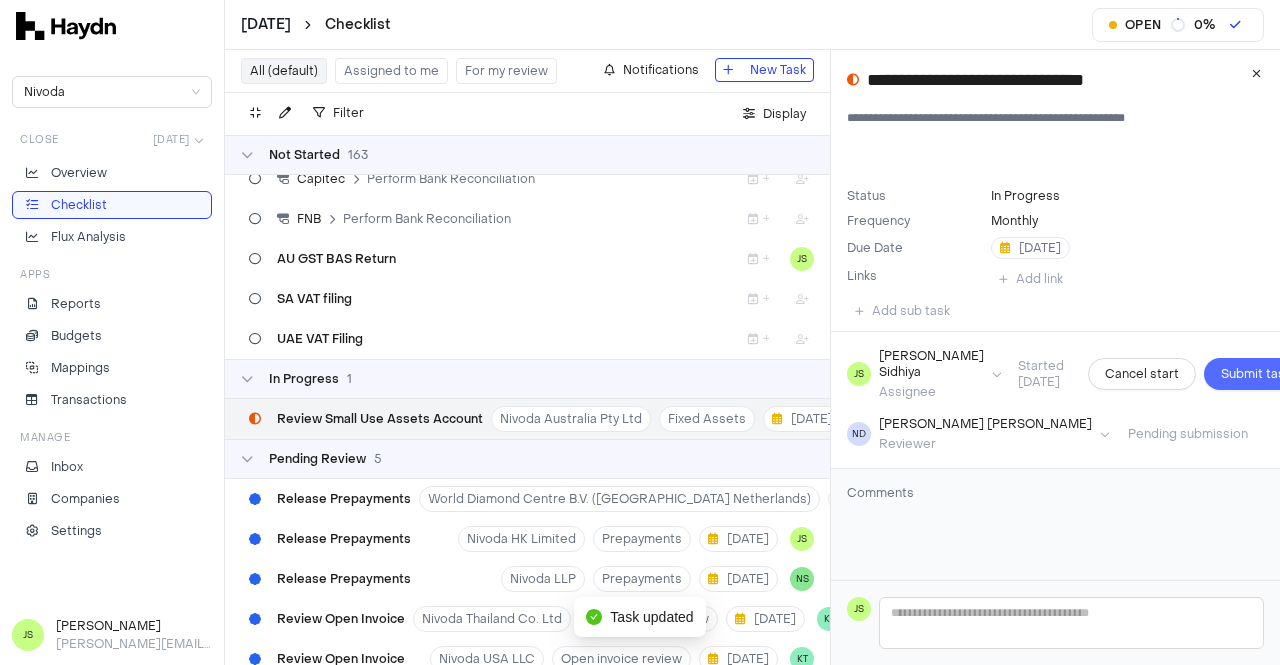 click on "Submit task" at bounding box center (1256, 374) 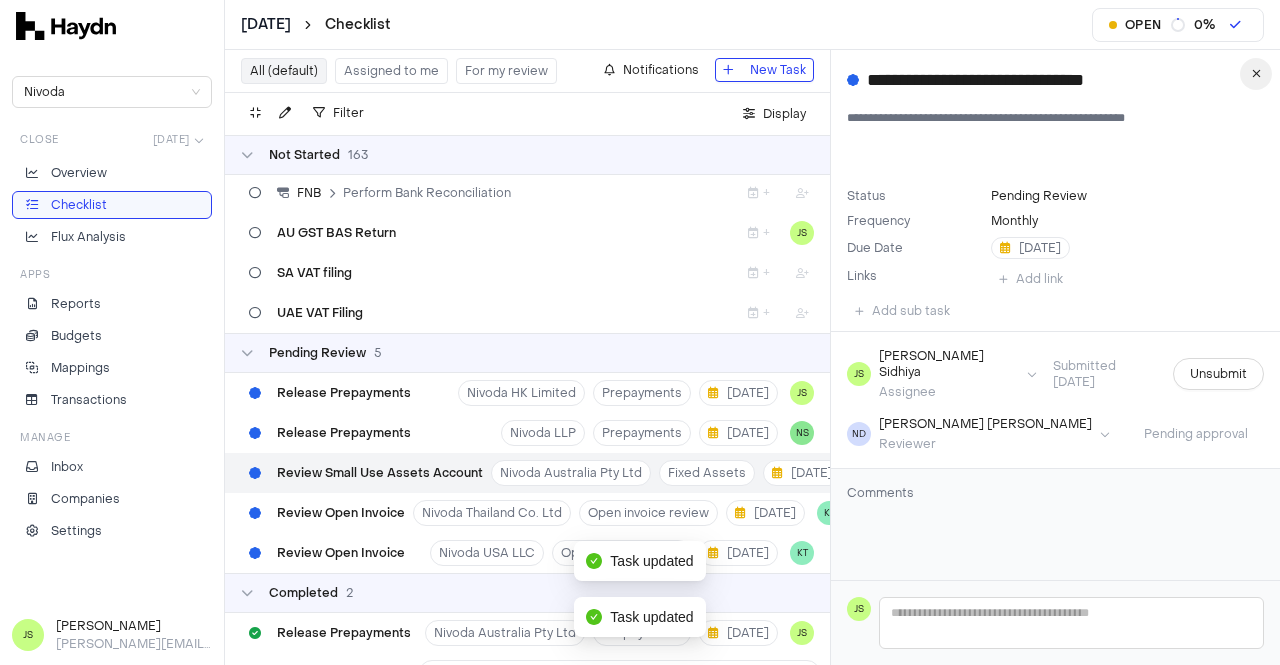 click at bounding box center (1256, 74) 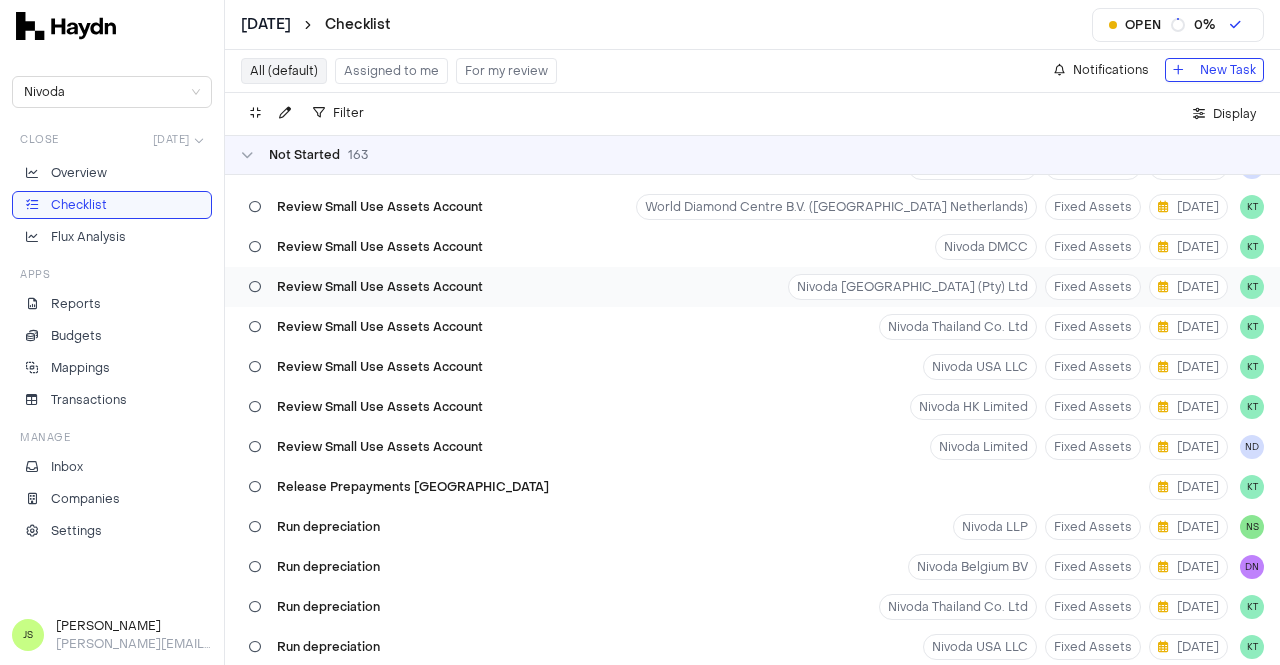 scroll, scrollTop: 500, scrollLeft: 0, axis: vertical 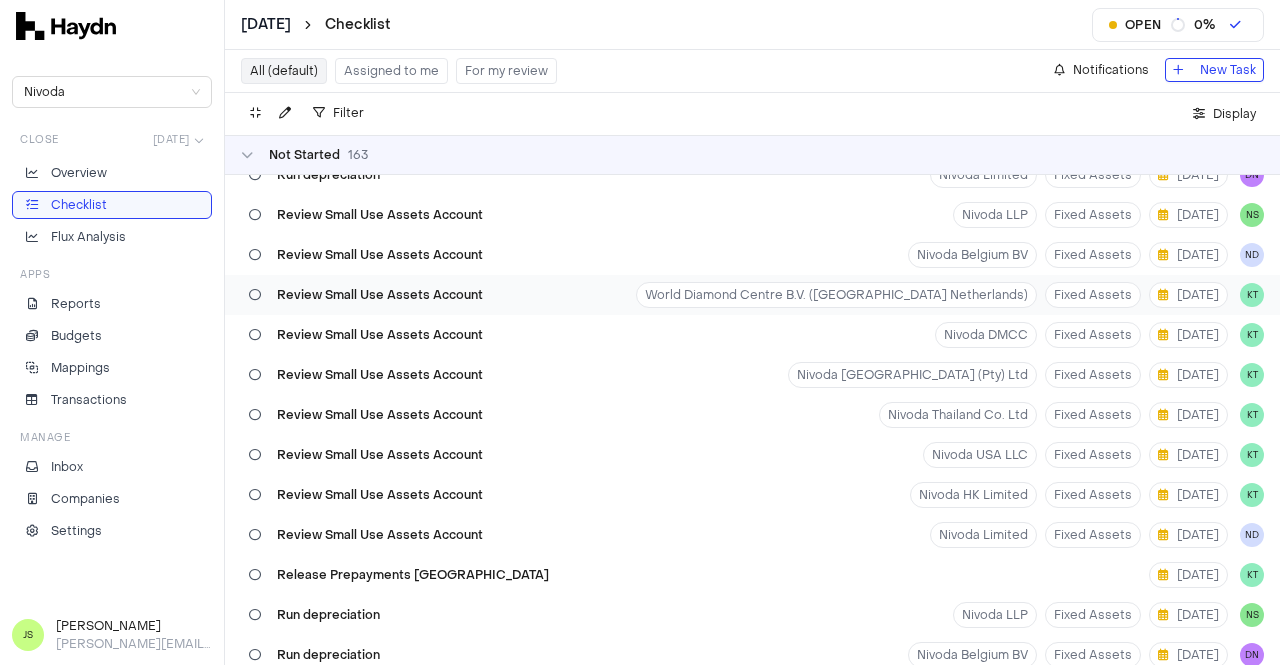 click on "[DATE] Checklist Open 0 % Nivoda Close [DATE] Overview Checklist Flux Analysis Apps Reports Budgets Mappings Transactions Manage Inbox Companies Settings [PERSON_NAME]  Sidhiya [PERSON_NAME][EMAIL_ADDRESS][DOMAIN_NAME] All   (default) Assigned to me   For my review   Notifications New Task Filter . Display Not Started 163 Release Prepayments Nivoda [GEOGRAPHIC_DATA] BV Prepayments [DATE] DN Release Prepayments Nivoda DMCC Prepayments [DATE] DN Release Prepayments [GEOGRAPHIC_DATA] (Pty) Ltd Prepayments [DATE] DN Release Prepayments Nivoda USA LLC Prepayments [DATE] KT Release Prepayments Nivoda Limited Prepayments [DATE] DN Provision for Lost Parcels  Provisions [DATE] BH Provision for Bad Debts Provisions [DATE] BH Run depreciation Nivoda Australia Pty Ltd Fixed Assets [DATE] JS Run depreciation World Diamond Centre B.V. (Nivoda Netherlands) Fixed Assets [DATE] JS Run depreciation Nivoda DMCC Fixed Assets [DATE] DN Run depreciation Nivoda South Africa (Pty) Ltd Fixed Assets [DATE] Run depreciation Nivoda HK Limited Fixed Assets [DATE] JS" at bounding box center (640, 332) 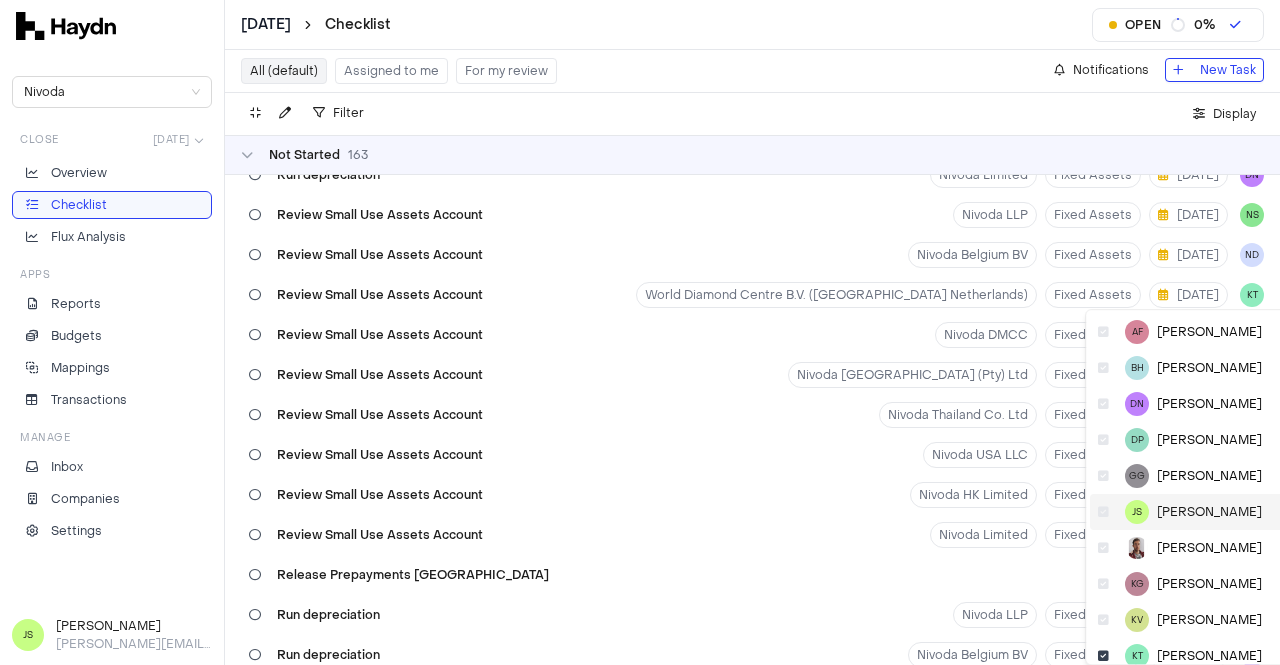click on "[PERSON_NAME]" at bounding box center [1209, 512] 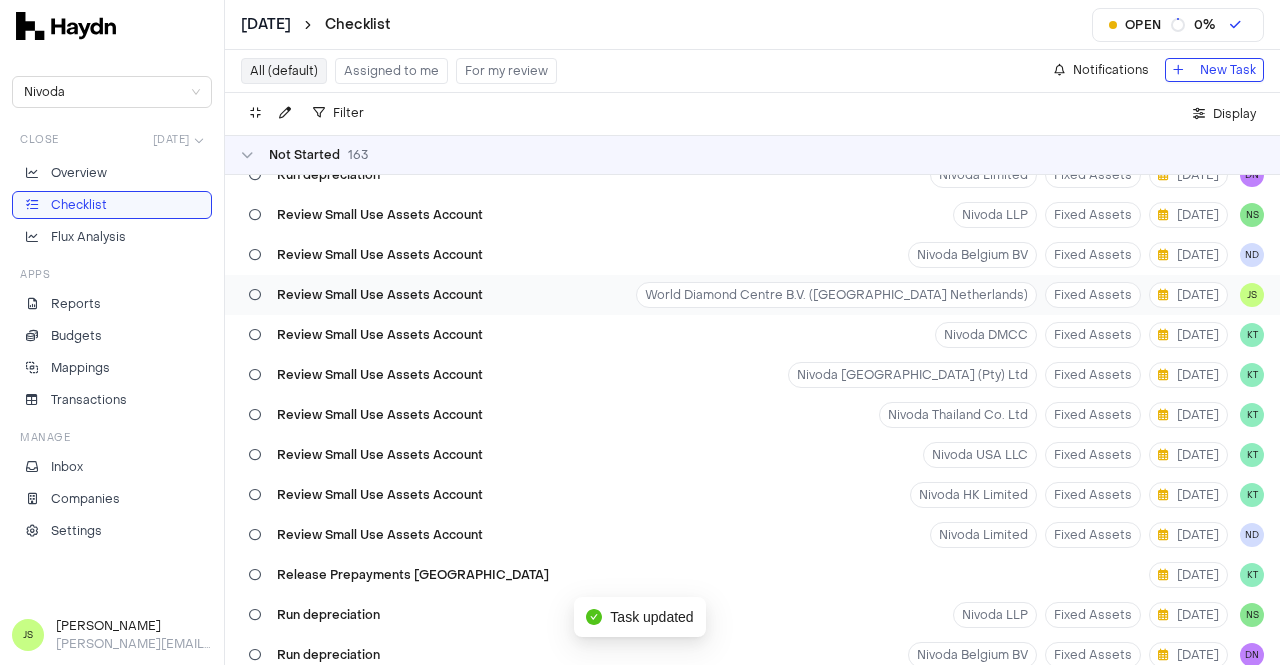 click on "Review Small Use Assets Account" at bounding box center (380, 295) 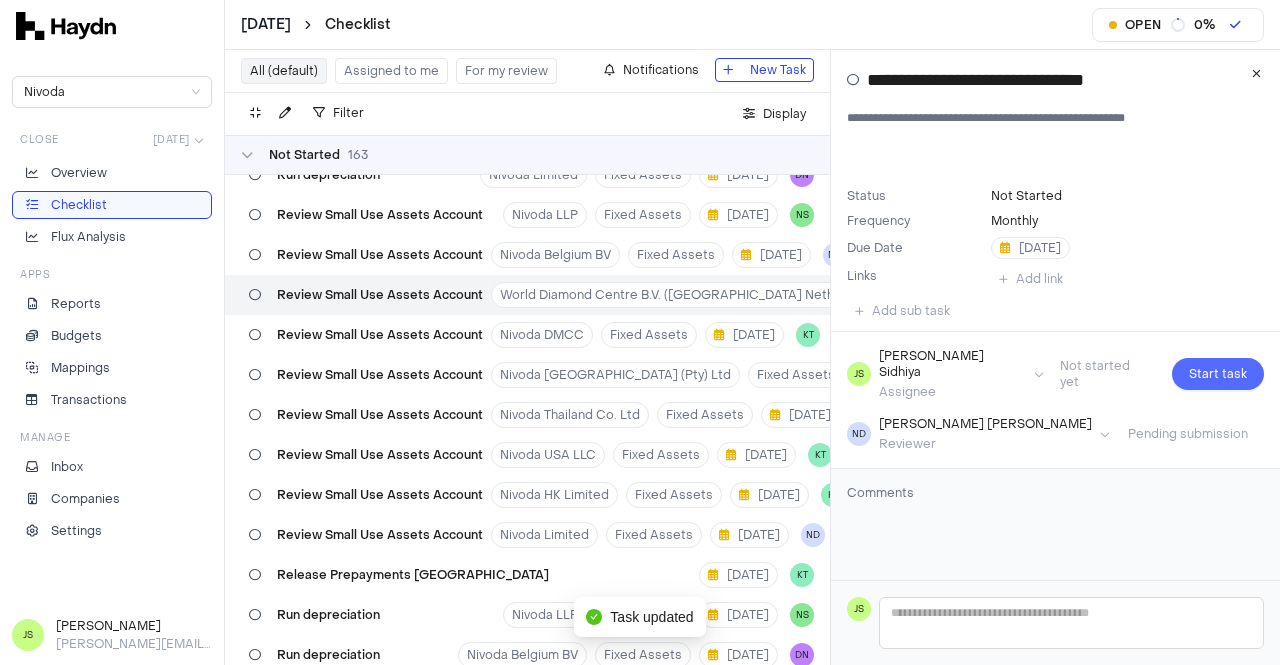 click on "Start task" at bounding box center (1218, 374) 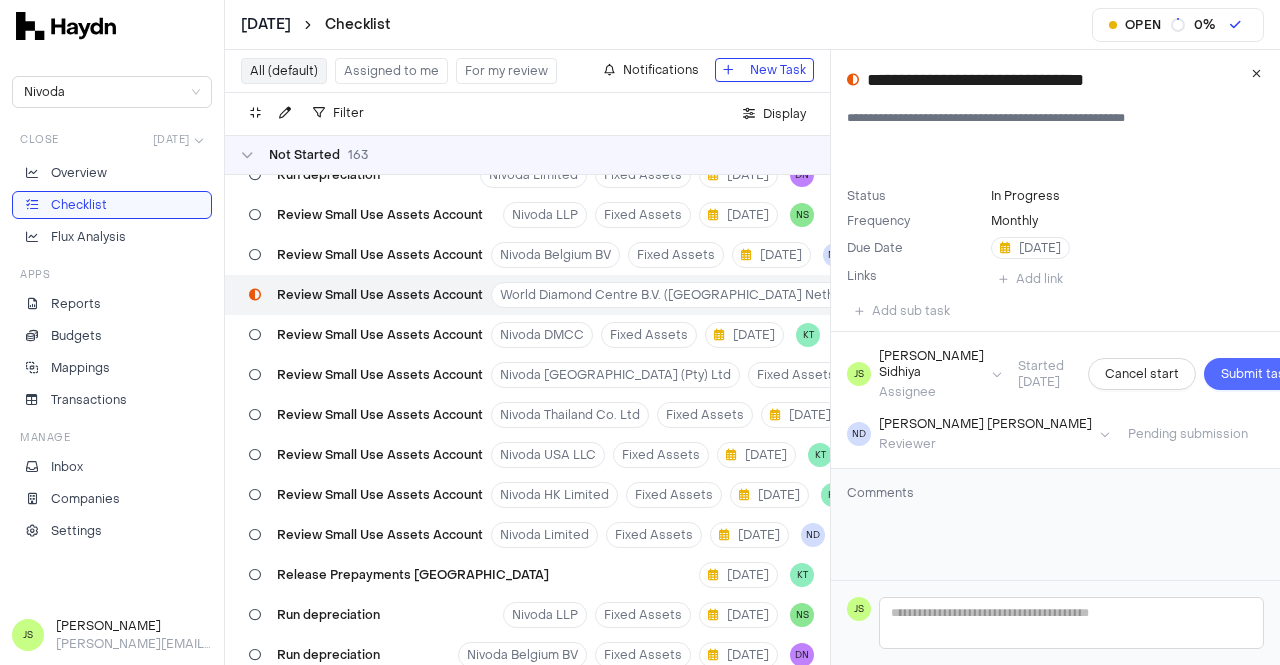 click on "Submit task" at bounding box center [1256, 374] 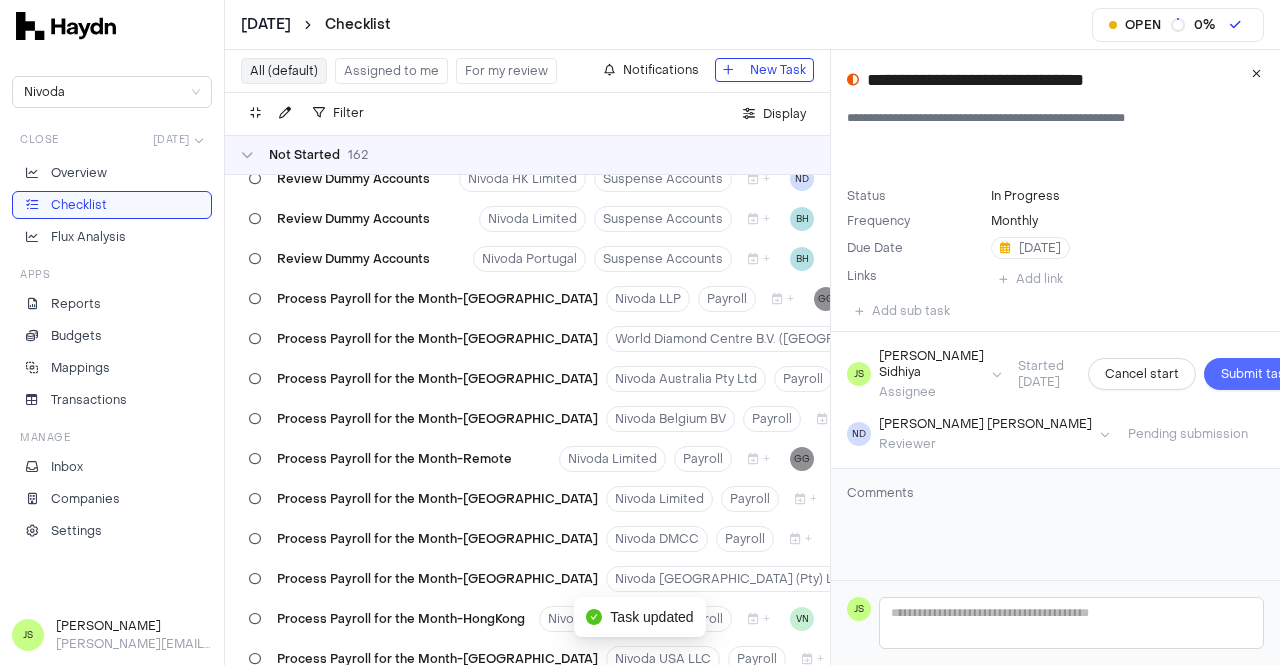 scroll, scrollTop: 6218, scrollLeft: 0, axis: vertical 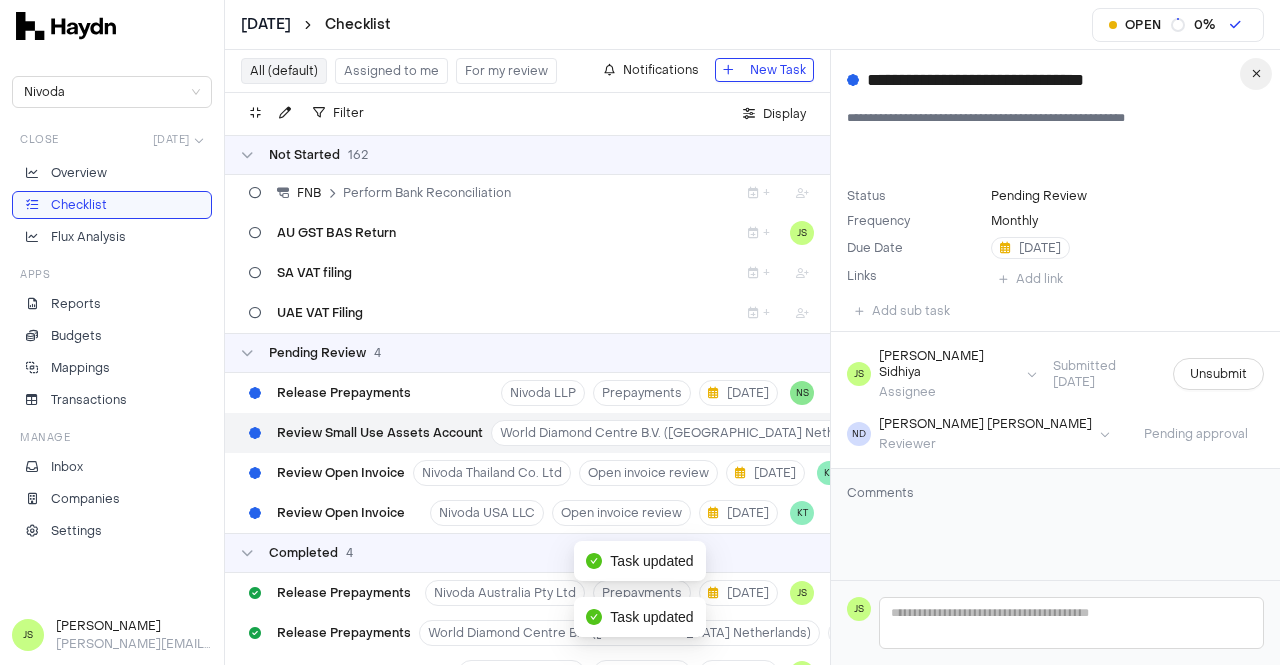 click at bounding box center [1256, 74] 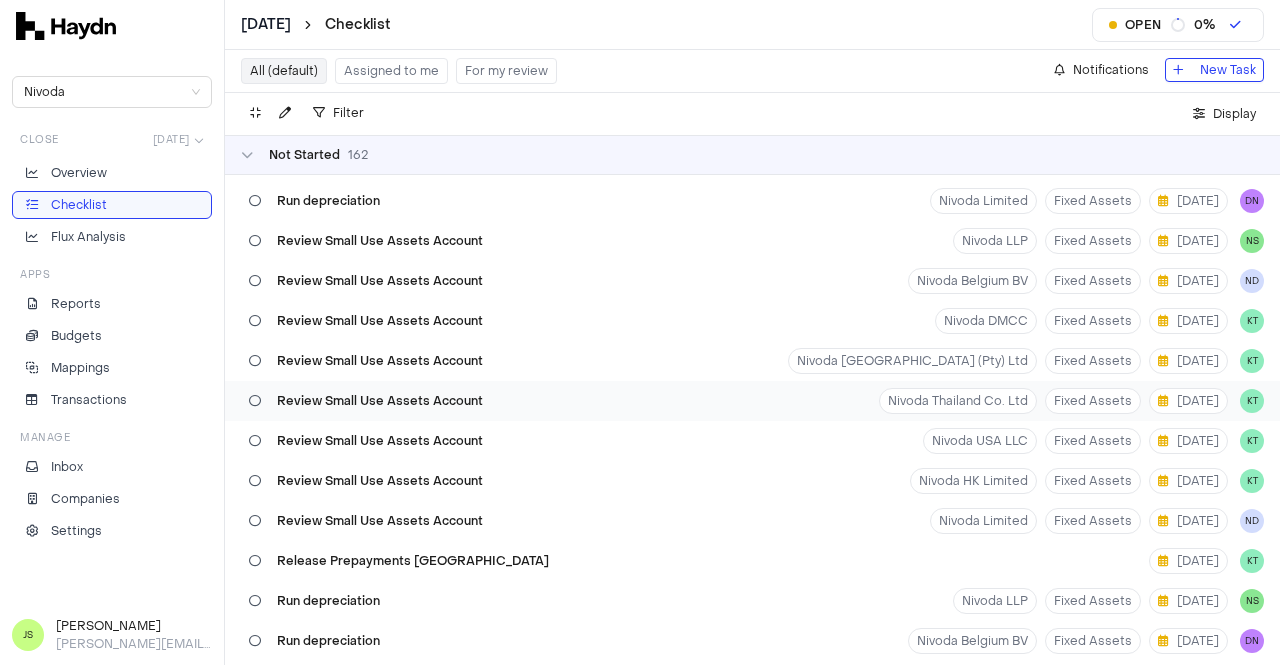 scroll, scrollTop: 500, scrollLeft: 0, axis: vertical 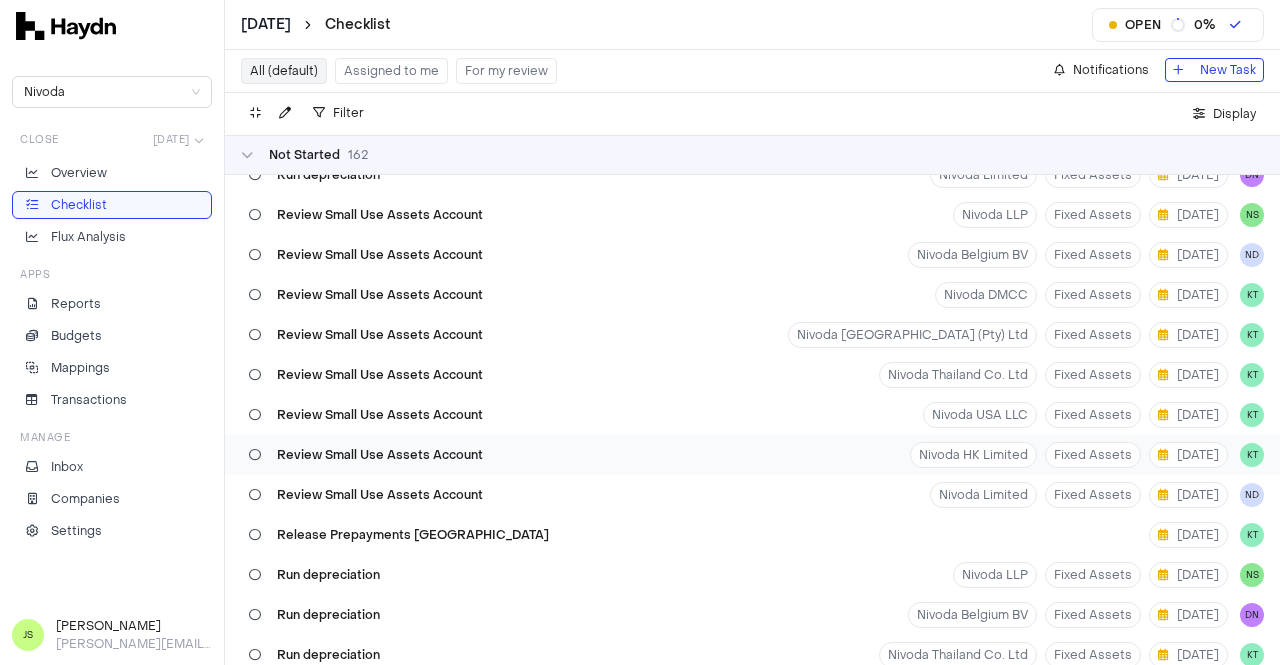 click on "Review Small Use Assets Account Nivoda HK Limited Fixed Assets [DATE] KT" at bounding box center [752, 455] 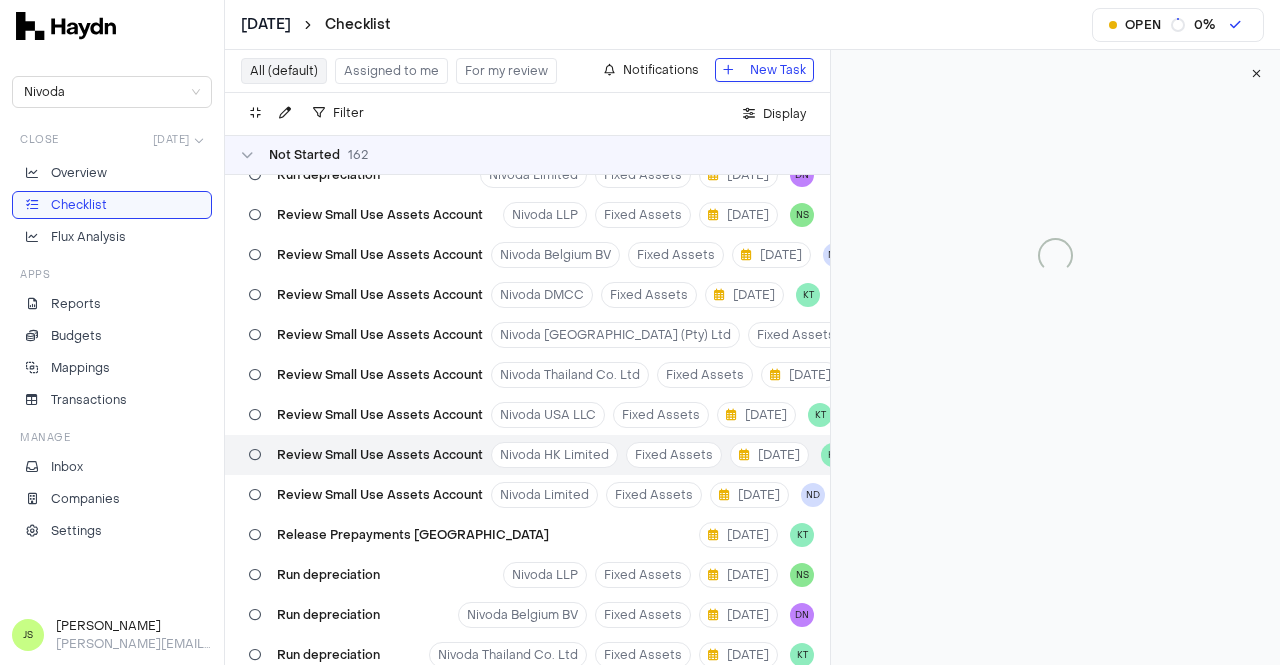 type 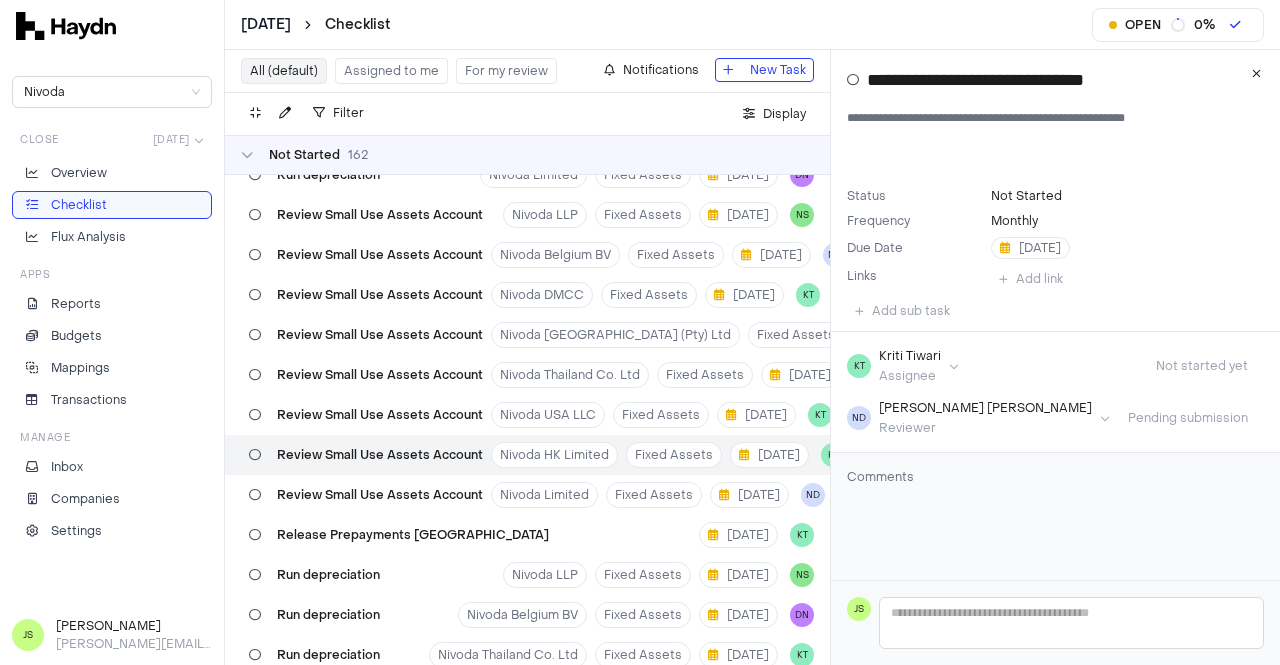 click on "[DATE] Checklist Open 0 % Nivoda Close [DATE] Overview Checklist Flux Analysis Apps Reports Budgets Mappings Transactions Manage Inbox Companies Settings [PERSON_NAME]  Sidhiya [PERSON_NAME][EMAIL_ADDRESS][DOMAIN_NAME] All   (default) Assigned to me   For my review   Notifications New Task Filter . Display Not Started 162 Release Prepayments Nivoda [GEOGRAPHIC_DATA] BV Prepayments [DATE] DN Release Prepayments Nivoda DMCC Prepayments [DATE] DN Release Prepayments Nivoda [GEOGRAPHIC_DATA] (Pty) Ltd Prepayments [DATE] DN Release Prepayments Nivoda USA LLC Prepayments [DATE] KT Release Prepayments Nivoda Limited Prepayments [DATE] DN Provision for Lost Parcels  Provisions [DATE] BH Provision for Bad Debts Provisions [DATE] BH Run depreciation Nivoda Australia Pty Ltd Fixed Assets [DATE] JS Run depreciation World Diamond Centre B.V. (Nivoda Netherlands) Fixed Assets [DATE] JS Run depreciation Nivoda DMCC Fixed Assets [DATE] DN Run depreciation Nivoda South Africa (Pty) Ltd Fixed Assets [DATE] Run depreciation Nivoda HK Limited Fixed Assets [DATE] JS" at bounding box center (640, 332) 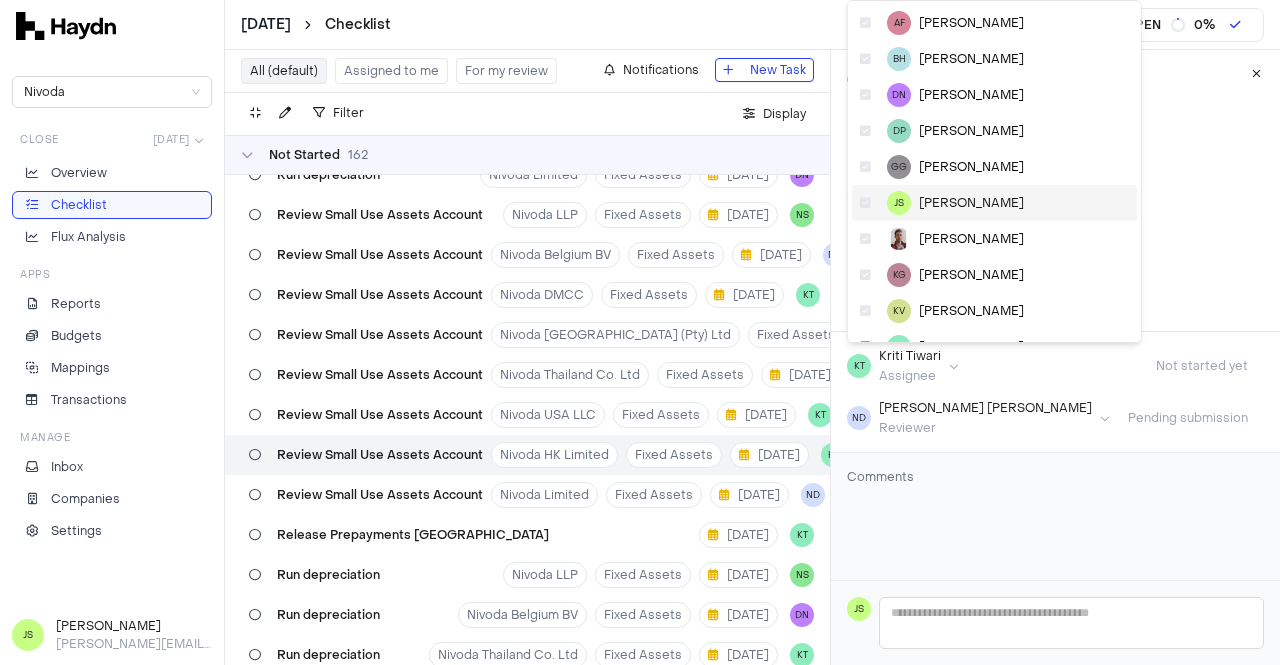click on "[PERSON_NAME]" at bounding box center (971, 203) 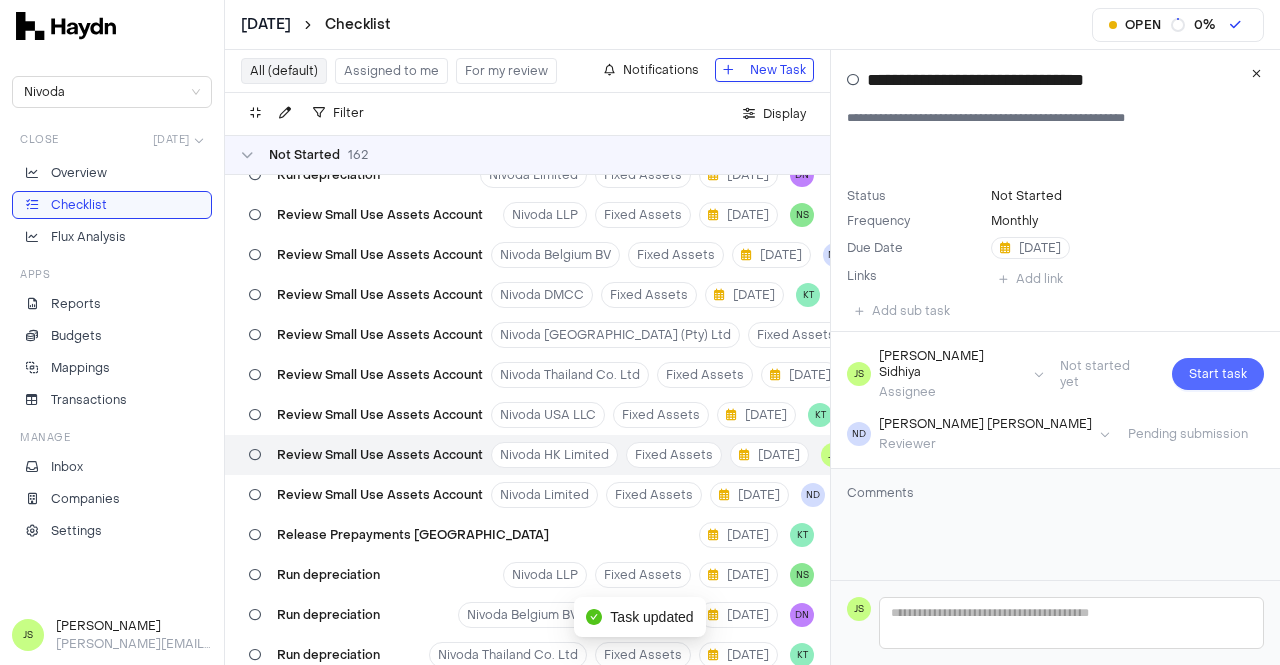 click on "Start task" at bounding box center [1218, 374] 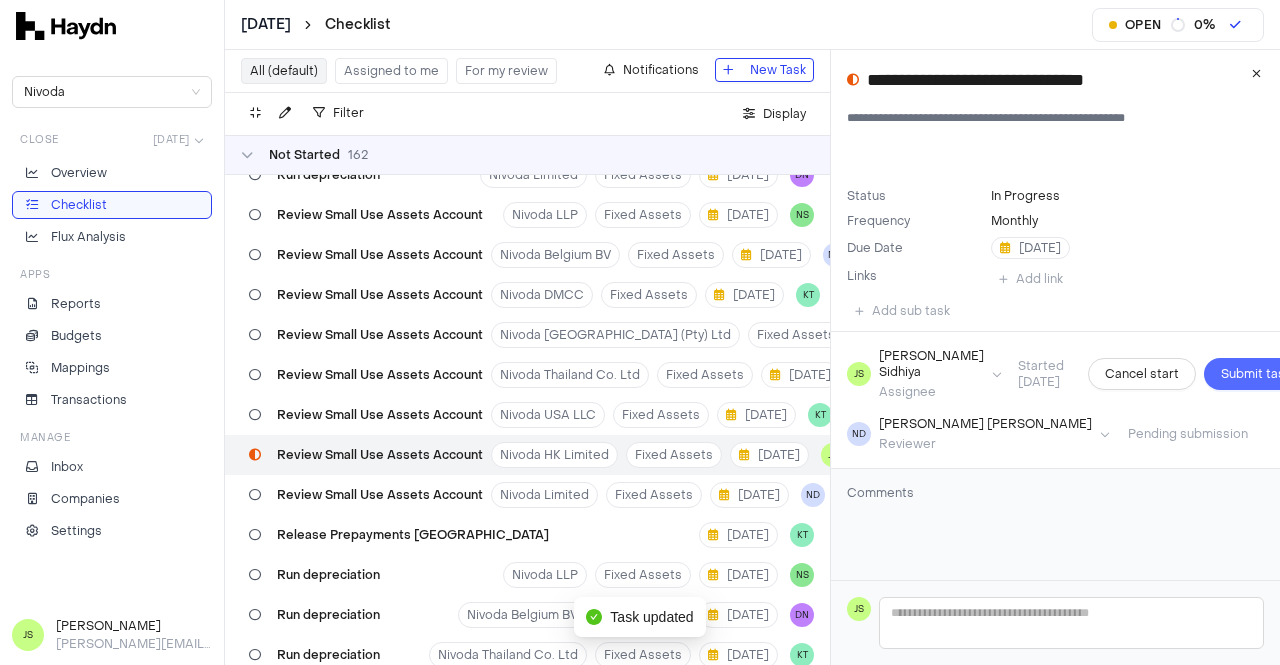 click on "Submit task" at bounding box center (1256, 374) 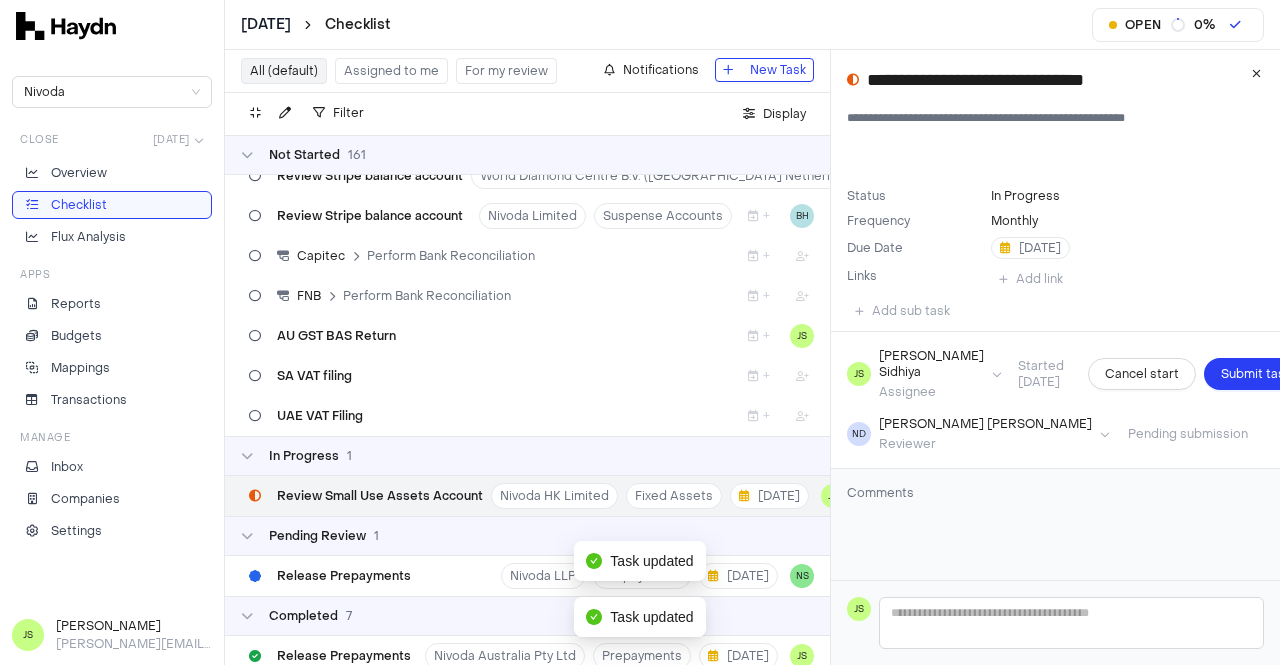 scroll, scrollTop: 6282, scrollLeft: 0, axis: vertical 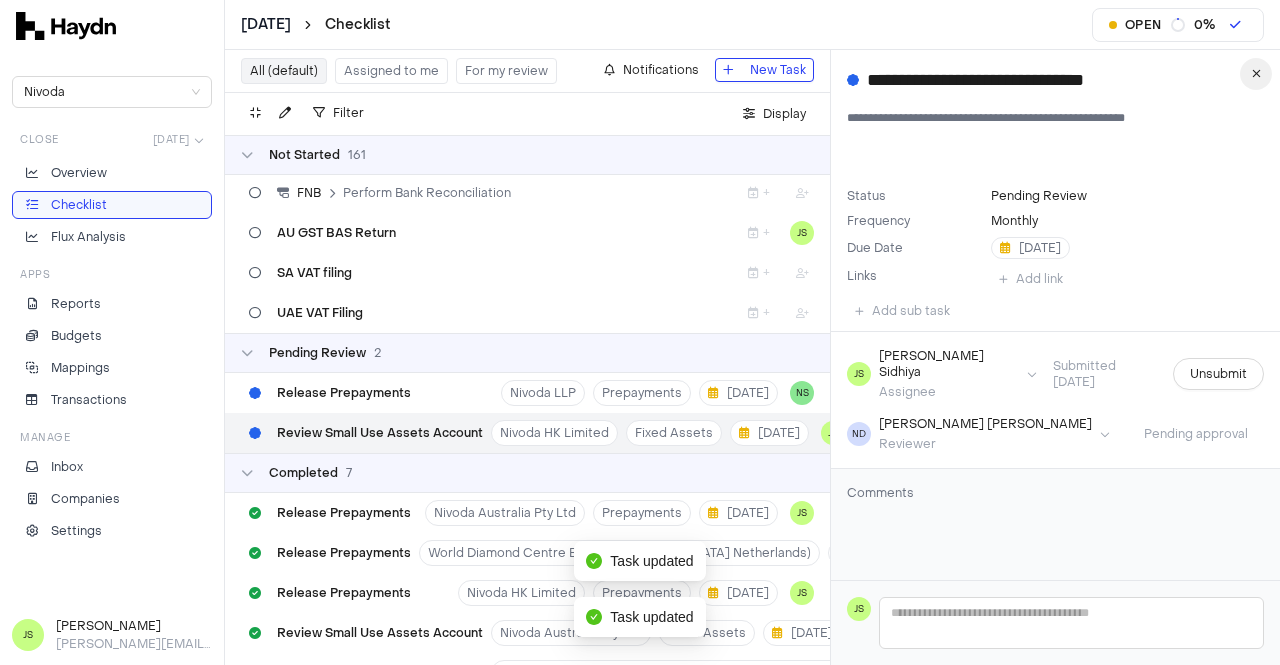click at bounding box center (1256, 74) 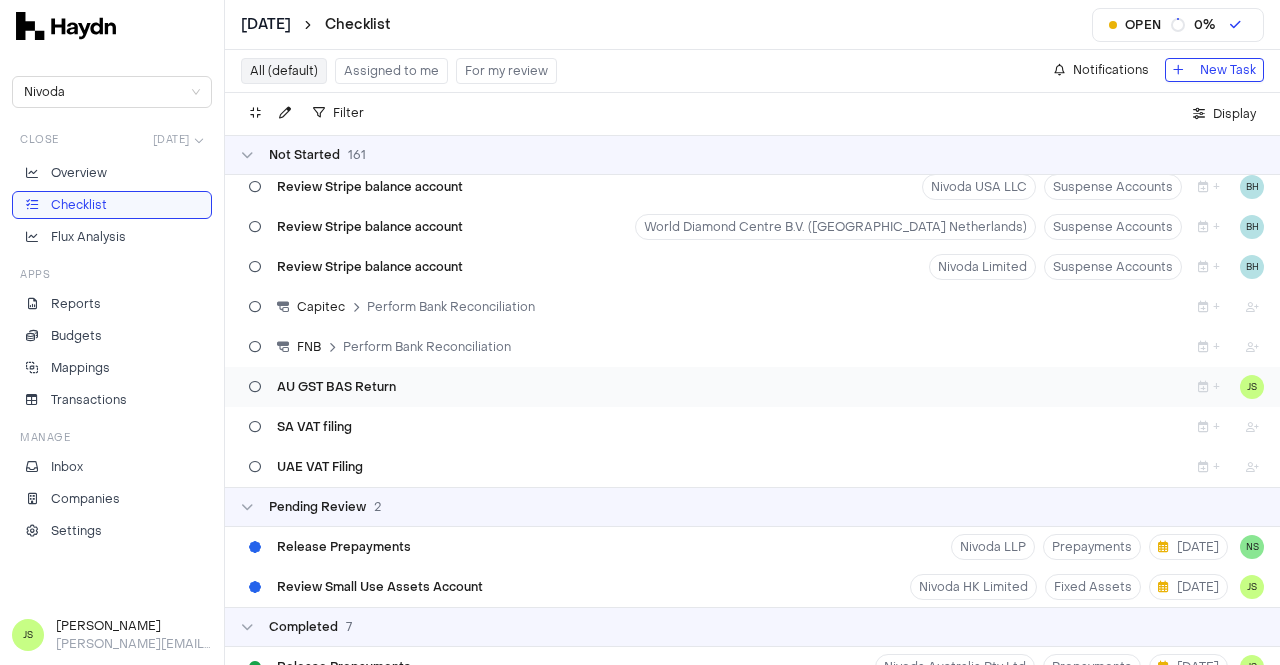 scroll, scrollTop: 6100, scrollLeft: 0, axis: vertical 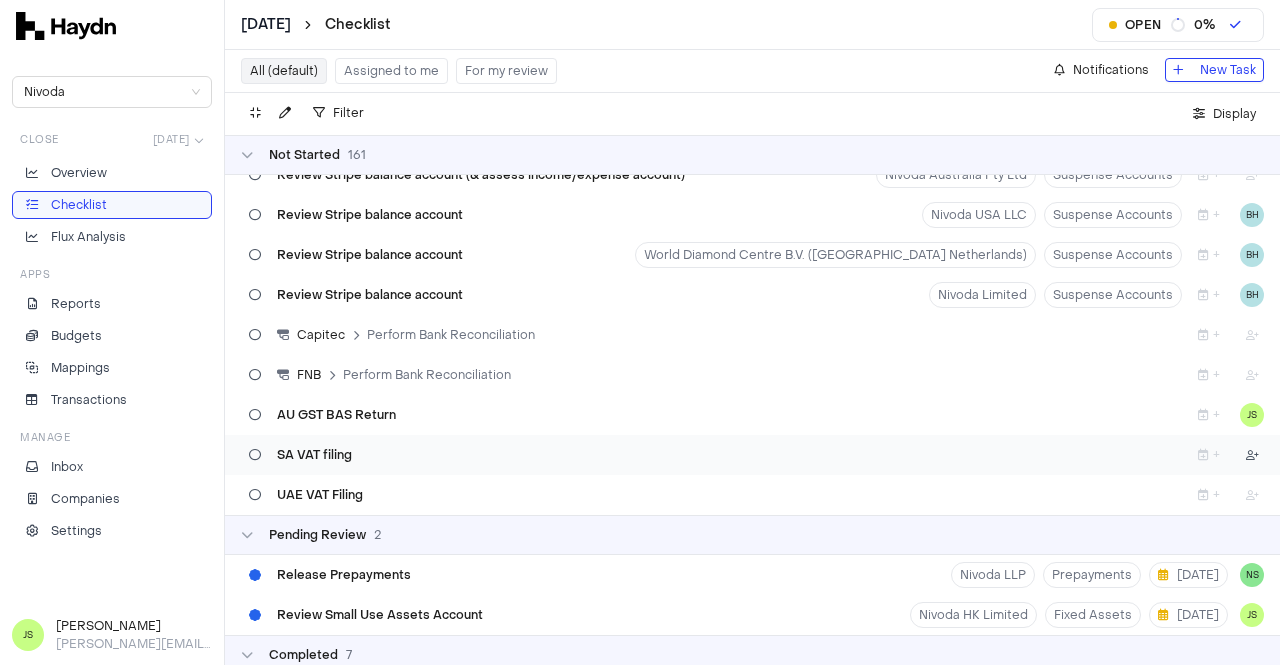click on "[DATE] Checklist Open 0 % Nivoda Close [DATE] Overview Checklist Flux Analysis Apps Reports Budgets Mappings Transactions Manage Inbox Companies Settings [PERSON_NAME]  Sidhiya [PERSON_NAME][EMAIL_ADDRESS][DOMAIN_NAME] All   (default) Assigned to me   For my review   Notifications New Task Filter . Display Not Started 161 Release Prepayments Nivoda [GEOGRAPHIC_DATA] BV Prepayments [DATE] DN Release Prepayments Nivoda DMCC Prepayments [DATE] DN Release Prepayments Nivoda [GEOGRAPHIC_DATA] (Pty) Ltd Prepayments [DATE] DN Release Prepayments Nivoda USA LLC Prepayments [DATE] KT Release Prepayments Nivoda Limited Prepayments [DATE] DN Provision for Lost Parcels  Provisions [DATE] BH Provision for Bad Debts Provisions [DATE] BH Run depreciation Nivoda Australia Pty Ltd Fixed Assets [DATE] JS Run depreciation World Diamond Centre B.V. (Nivoda Netherlands) Fixed Assets [DATE] JS Run depreciation Nivoda DMCC Fixed Assets [DATE] DN Run depreciation Nivoda South Africa (Pty) Ltd Fixed Assets [DATE] Run depreciation Nivoda HK Limited Fixed Assets [DATE] JS" at bounding box center [640, 332] 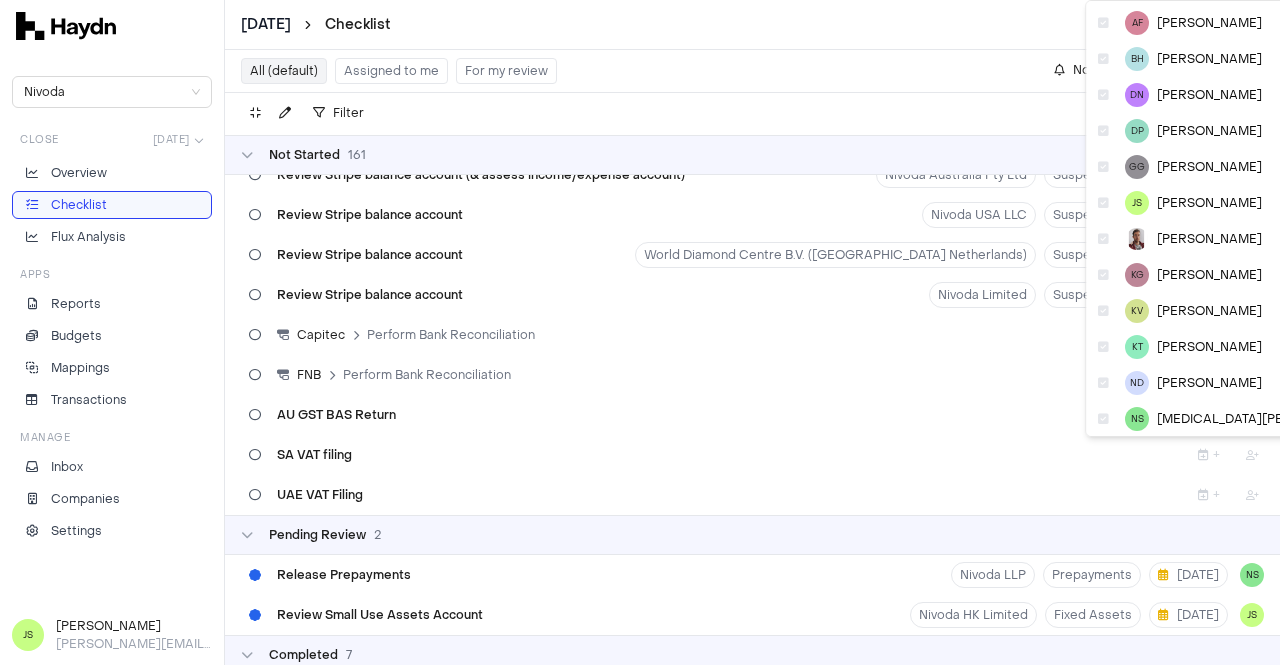 click on "[DATE] Checklist Open 0 % Nivoda Close [DATE] Overview Checklist Flux Analysis Apps Reports Budgets Mappings Transactions Manage Inbox Companies Settings [PERSON_NAME]  Sidhiya [PERSON_NAME][EMAIL_ADDRESS][DOMAIN_NAME] All   (default) Assigned to me   For my review   Notifications New Task Filter . Display Not Started 161 Release Prepayments Nivoda [GEOGRAPHIC_DATA] BV Prepayments [DATE] DN Release Prepayments Nivoda DMCC Prepayments [DATE] DN Release Prepayments Nivoda [GEOGRAPHIC_DATA] (Pty) Ltd Prepayments [DATE] DN Release Prepayments Nivoda USA LLC Prepayments [DATE] KT Release Prepayments Nivoda Limited Prepayments [DATE] DN Provision for Lost Parcels  Provisions [DATE] BH Provision for Bad Debts Provisions [DATE] BH Run depreciation Nivoda Australia Pty Ltd Fixed Assets [DATE] JS Run depreciation World Diamond Centre B.V. (Nivoda Netherlands) Fixed Assets [DATE] JS Run depreciation Nivoda DMCC Fixed Assets [DATE] DN Run depreciation Nivoda South Africa (Pty) Ltd Fixed Assets [DATE] Run depreciation Nivoda HK Limited Fixed Assets [DATE] JS" at bounding box center [640, 332] 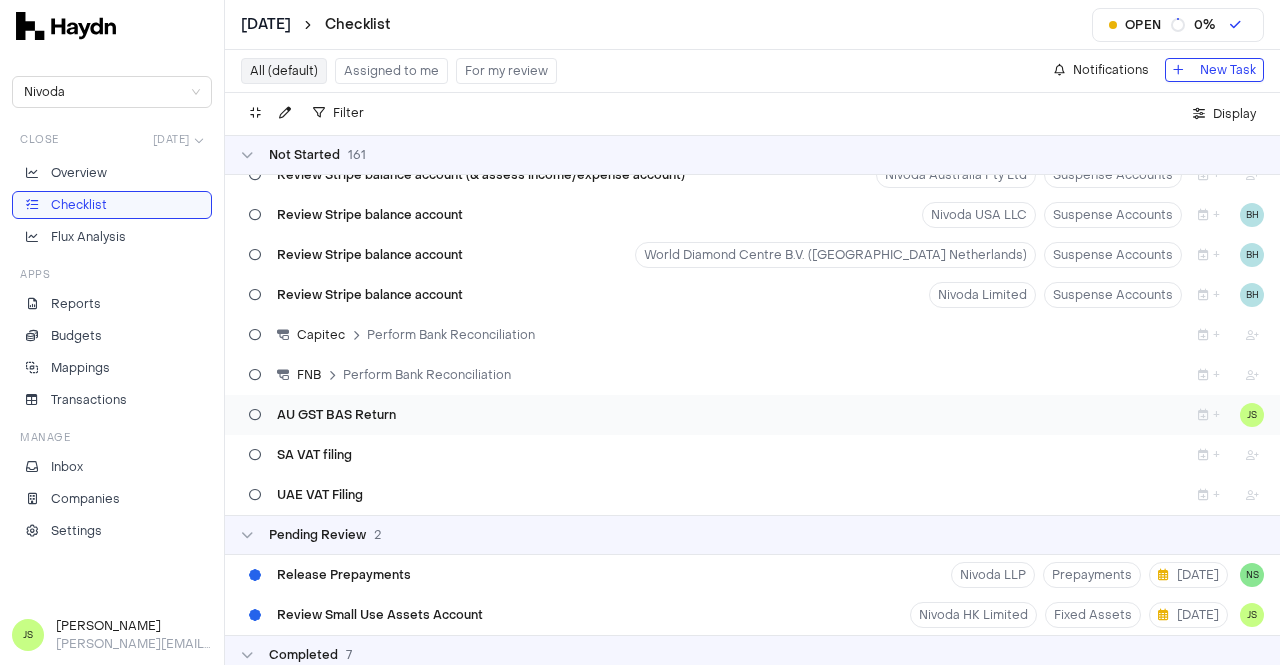 type 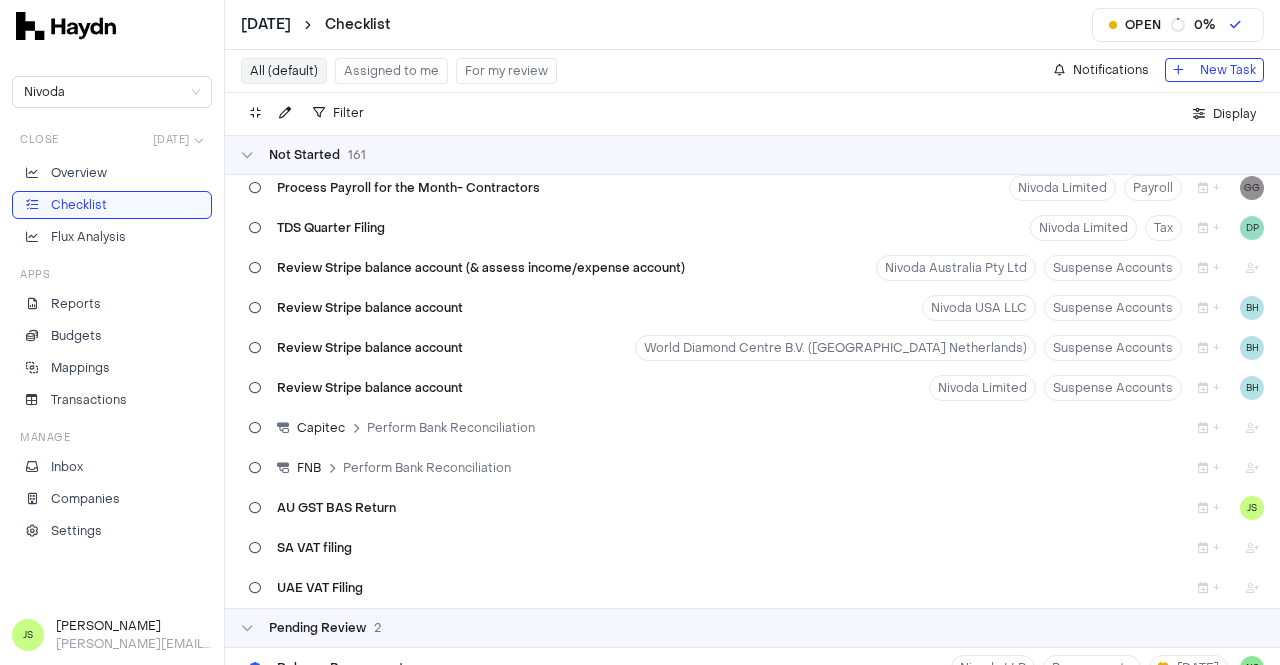 scroll, scrollTop: 6200, scrollLeft: 0, axis: vertical 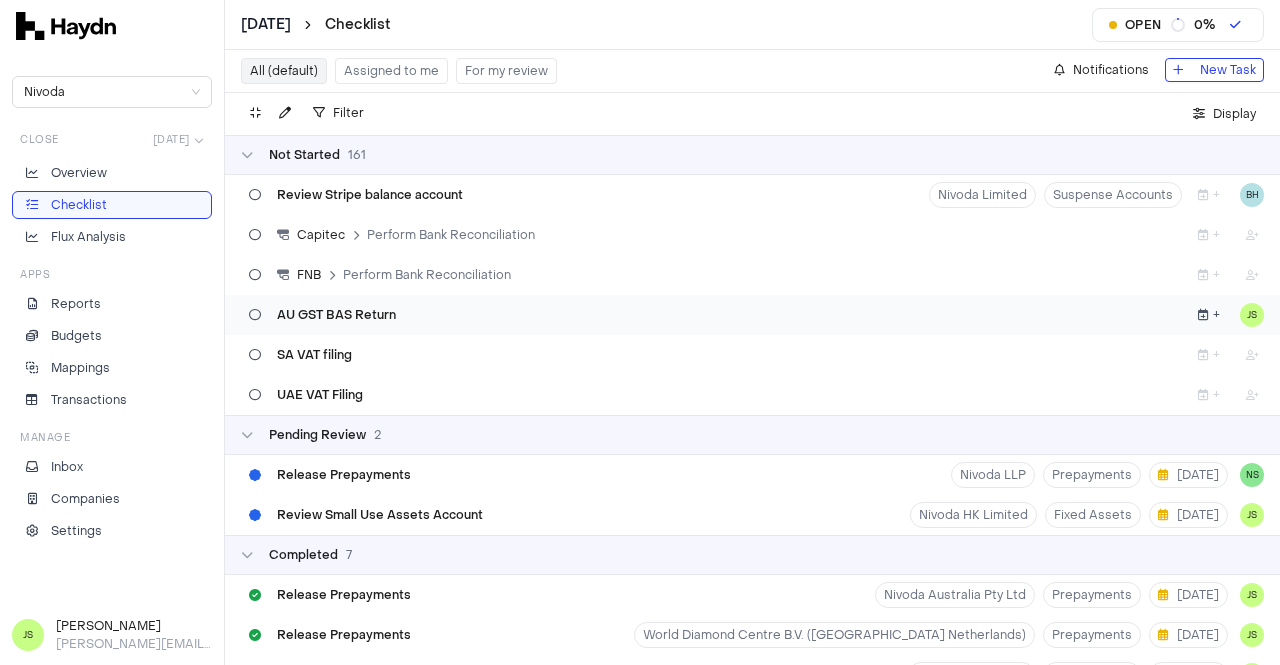click at bounding box center (1203, 315) 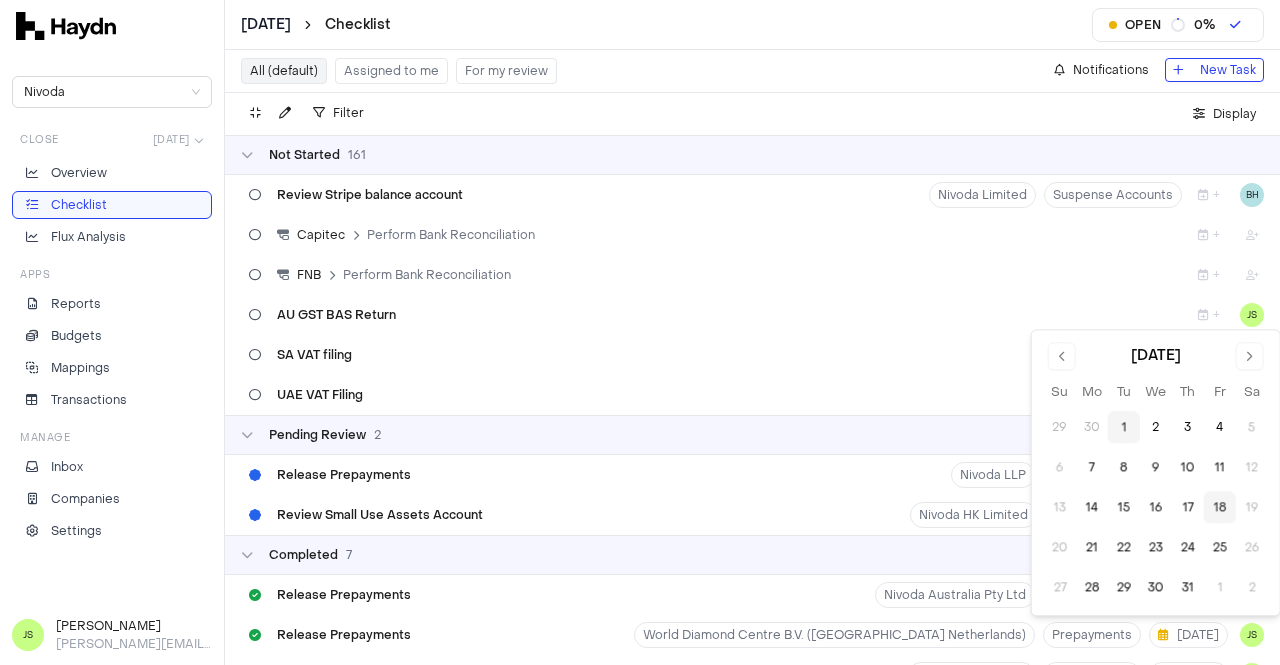 click on "18" at bounding box center [1220, 508] 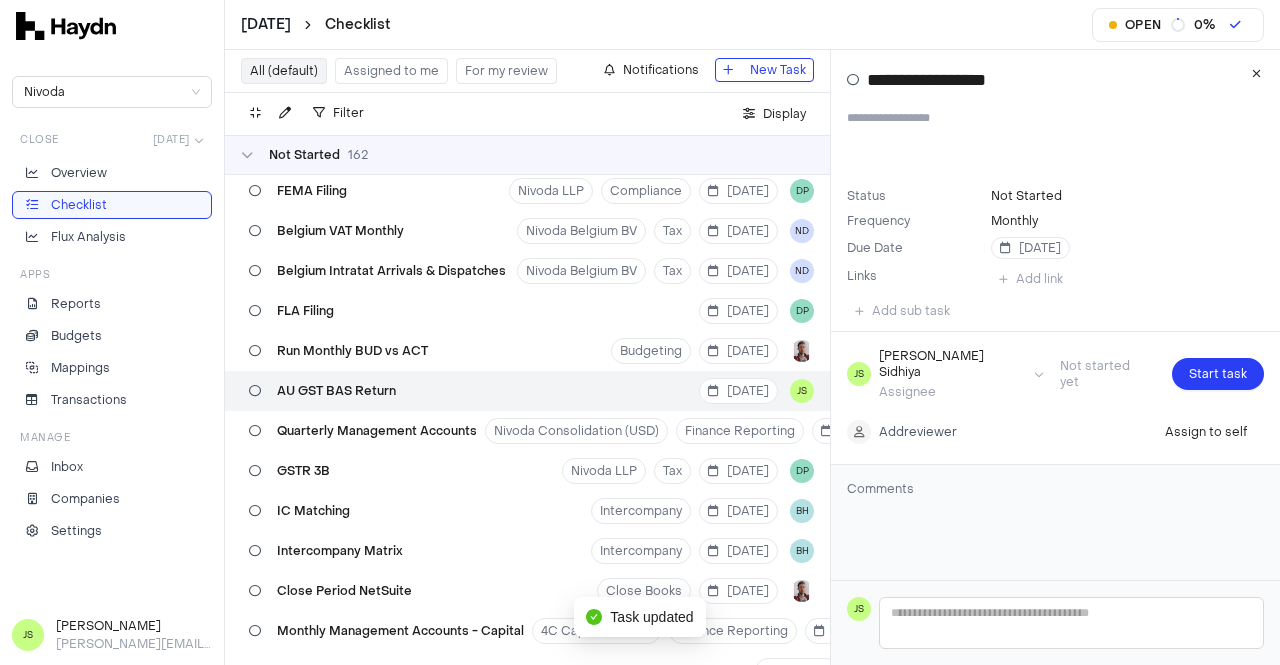 scroll, scrollTop: 4202, scrollLeft: 0, axis: vertical 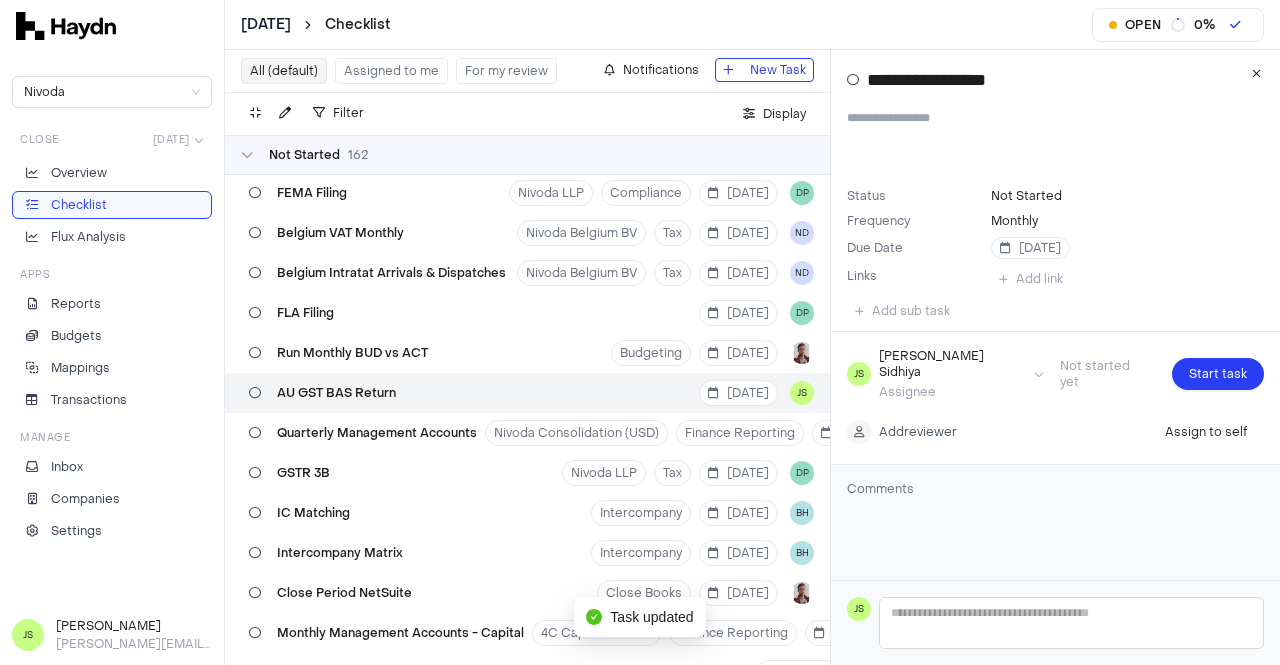 click on "[DATE] Checklist Open 0 % Nivoda Close [DATE] Overview Checklist Flux Analysis Apps Reports Budgets Mappings Transactions Manage Inbox Companies Settings [PERSON_NAME]  Sidhiya [PERSON_NAME][EMAIL_ADDRESS][DOMAIN_NAME] All   (default) Assigned to me   For my review   Notifications New Task Filter . Display Not Started 162 Release Prepayments Nivoda [GEOGRAPHIC_DATA] BV Prepayments [DATE] DN Release Prepayments Nivoda DMCC Prepayments [DATE] DN Release Prepayments Nivoda [GEOGRAPHIC_DATA] (Pty) Ltd Prepayments [DATE] DN Release Prepayments Nivoda USA LLC Prepayments [DATE] KT Release Prepayments Nivoda Limited Prepayments [DATE] DN Provision for Lost Parcels  Provisions [DATE] BH Provision for Bad Debts Provisions [DATE] BH Run depreciation Nivoda DMCC Fixed Assets [DATE] DN Run depreciation Nivoda South Africa (Pty) Ltd Fixed Assets [DATE] Run depreciation Nivoda HK Limited Fixed Assets [DATE] JS Run depreciation Nivoda Limited Fixed Assets [DATE] DN Review Small Use Assets Account Nivoda LLP Fixed Assets [DATE] NS Review Small Use Assets Account" at bounding box center [640, 332] 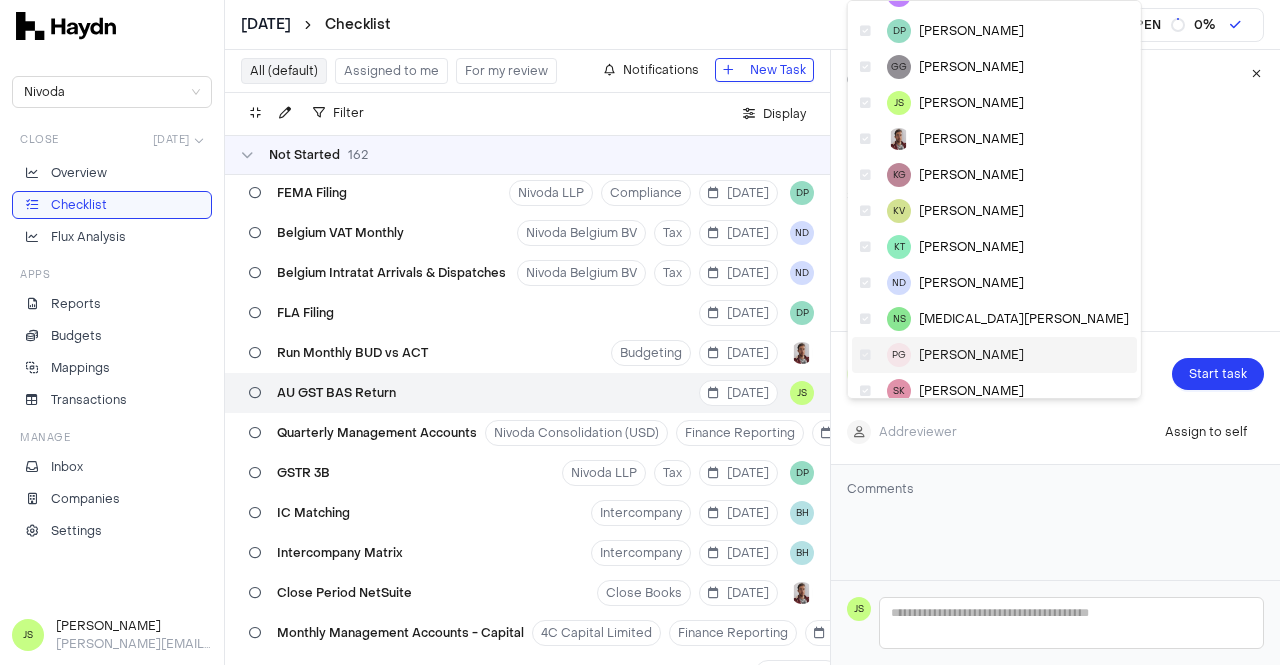 scroll, scrollTop: 150, scrollLeft: 0, axis: vertical 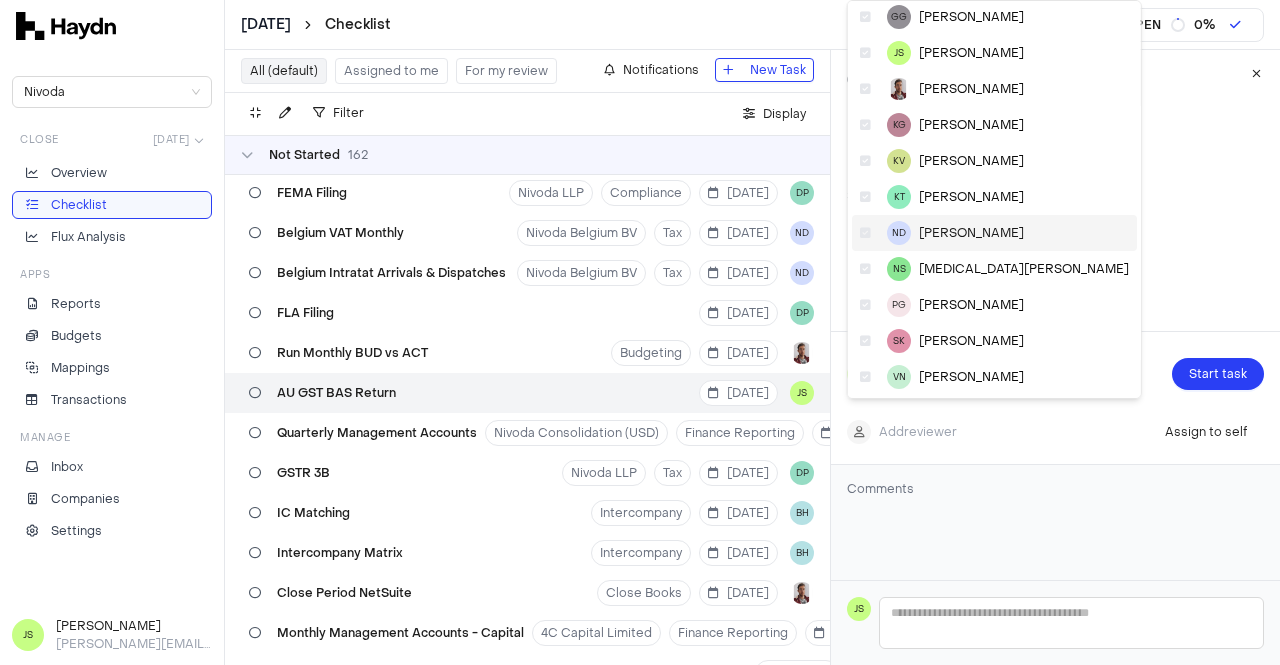 click on "[PERSON_NAME]" at bounding box center [971, 233] 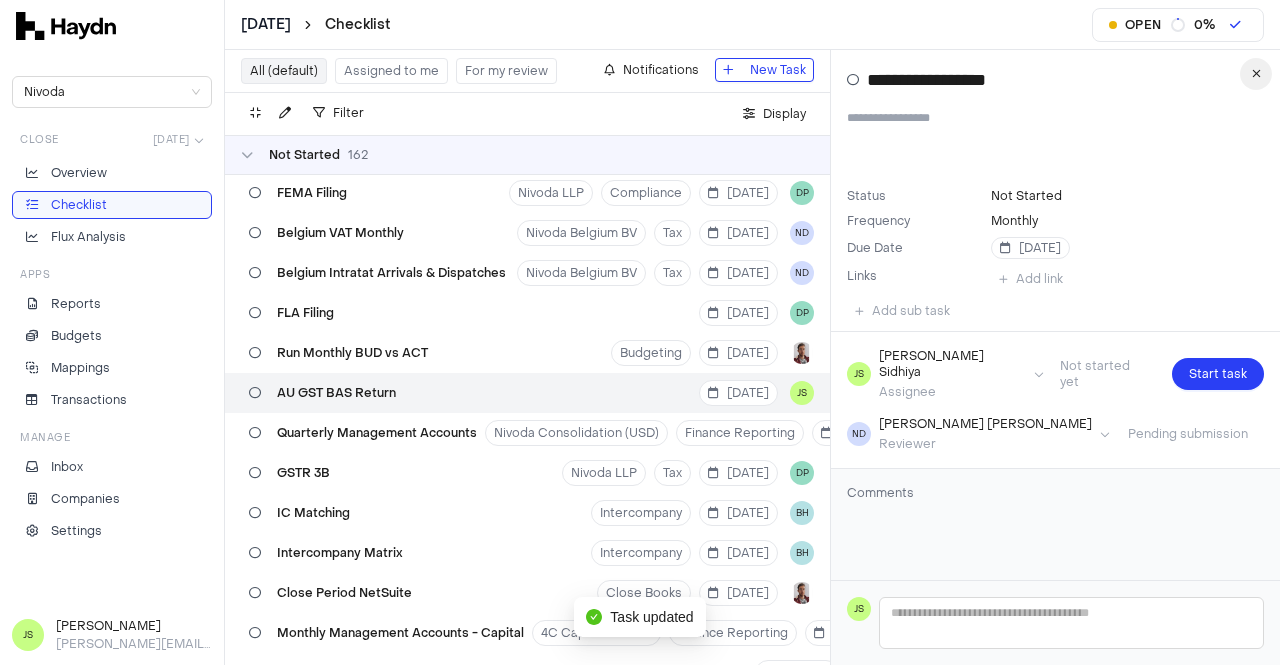 click at bounding box center (1256, 74) 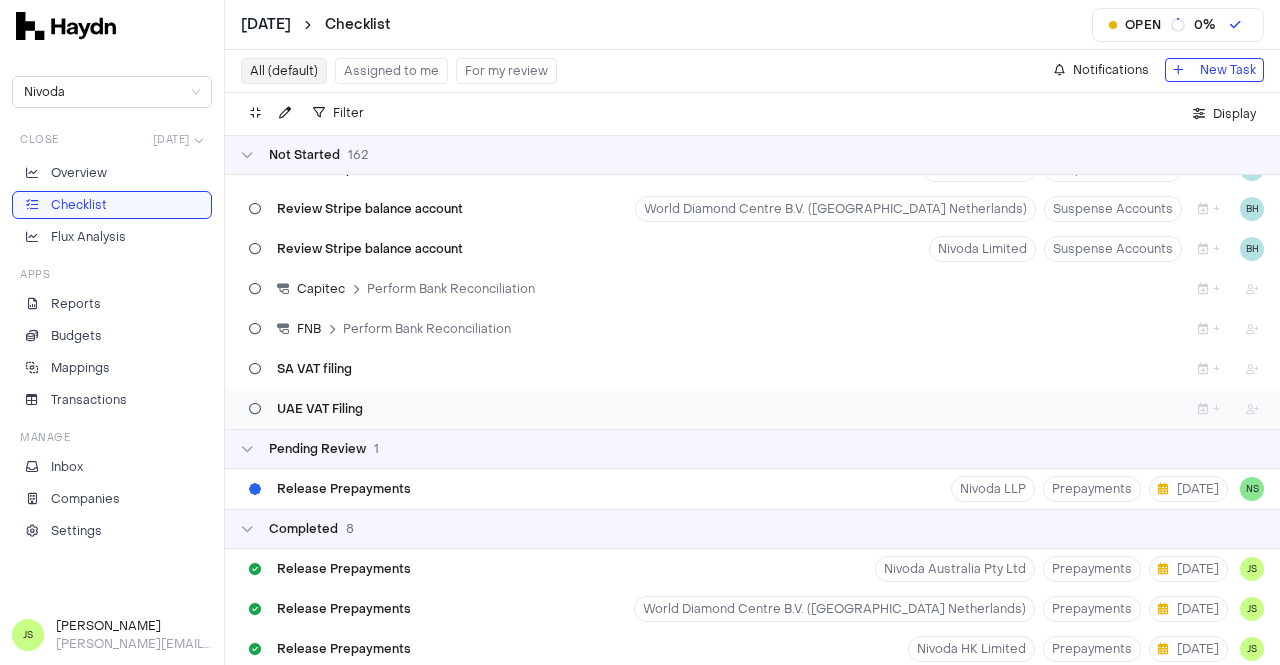 scroll, scrollTop: 6268, scrollLeft: 0, axis: vertical 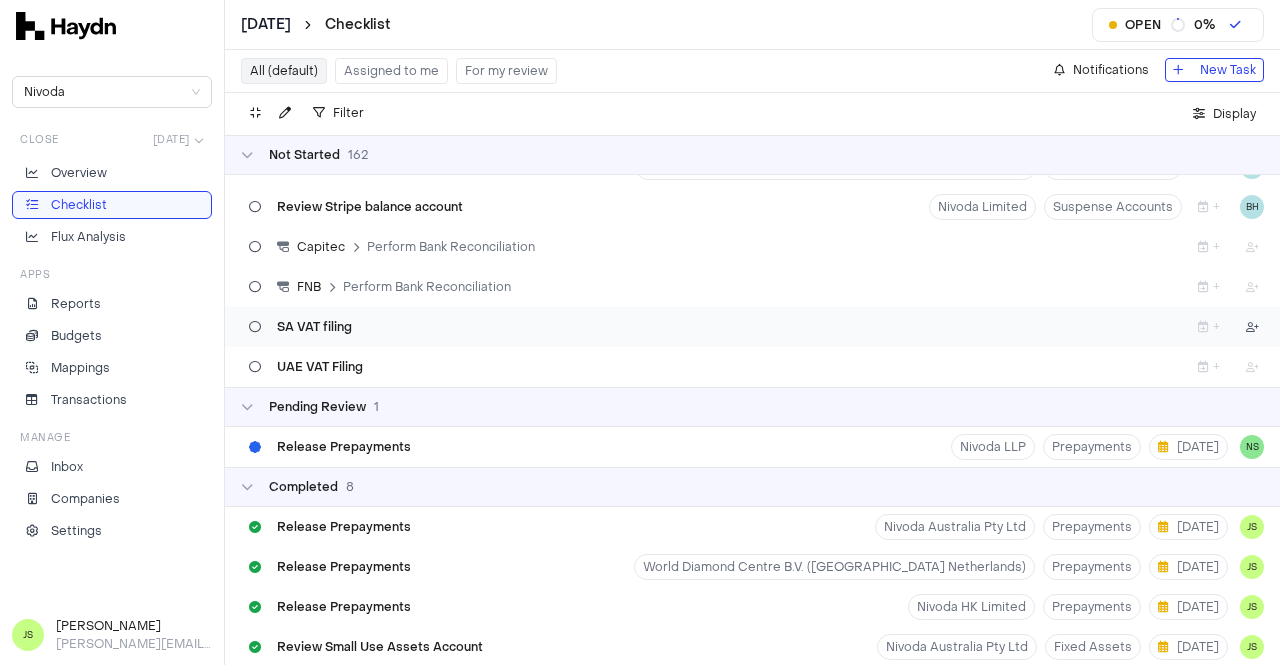 click on "[DATE] Checklist Open 0 % Nivoda Close [DATE] Overview Checklist Flux Analysis Apps Reports Budgets Mappings Transactions Manage Inbox Companies Settings [PERSON_NAME]  Sidhiya [PERSON_NAME][EMAIL_ADDRESS][DOMAIN_NAME] All   (default) Assigned to me   For my review   Notifications New Task Filter . Display Not Started 162 Release Prepayments Nivoda [GEOGRAPHIC_DATA] BV Prepayments [DATE] DN Release Prepayments Nivoda DMCC Prepayments [DATE] DN Release Prepayments [GEOGRAPHIC_DATA] (Pty) Ltd Prepayments [DATE] DN Release Prepayments Nivoda USA LLC Prepayments [DATE] KT Release Prepayments Nivoda Limited Prepayments [DATE] DN Provision for Lost Parcels  Provisions [DATE] BH Provision for Bad Debts Provisions [DATE] BH Run depreciation Nivoda [GEOGRAPHIC_DATA] (Pty) Ltd Fixed Assets [DATE] Run depreciation Nivoda HK Limited Fixed Assets [DATE] JS Run depreciation Nivoda Limited Fixed Assets [DATE] DN Review Small Use Assets Account Nivoda LLP Fixed Assets [DATE] NS Review Small Use Assets Account Nivoda Belgium BV Fixed Assets [DATE] ND [DATE] KT 0" at bounding box center [640, 332] 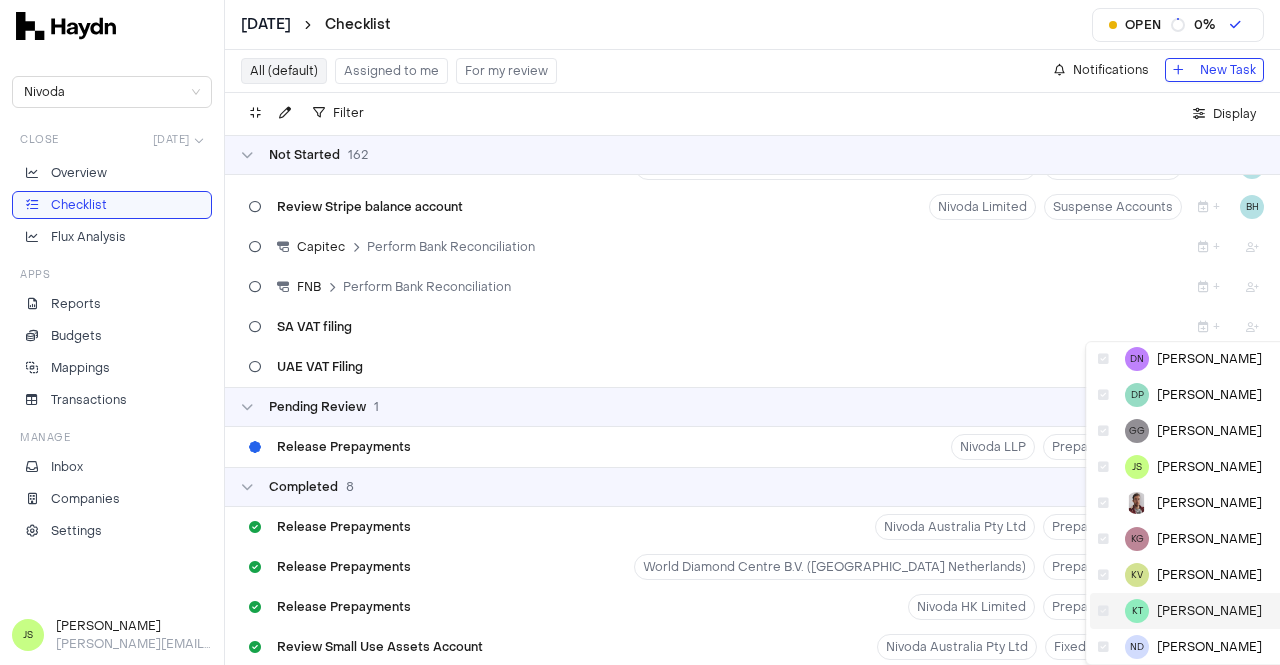 scroll, scrollTop: 100, scrollLeft: 0, axis: vertical 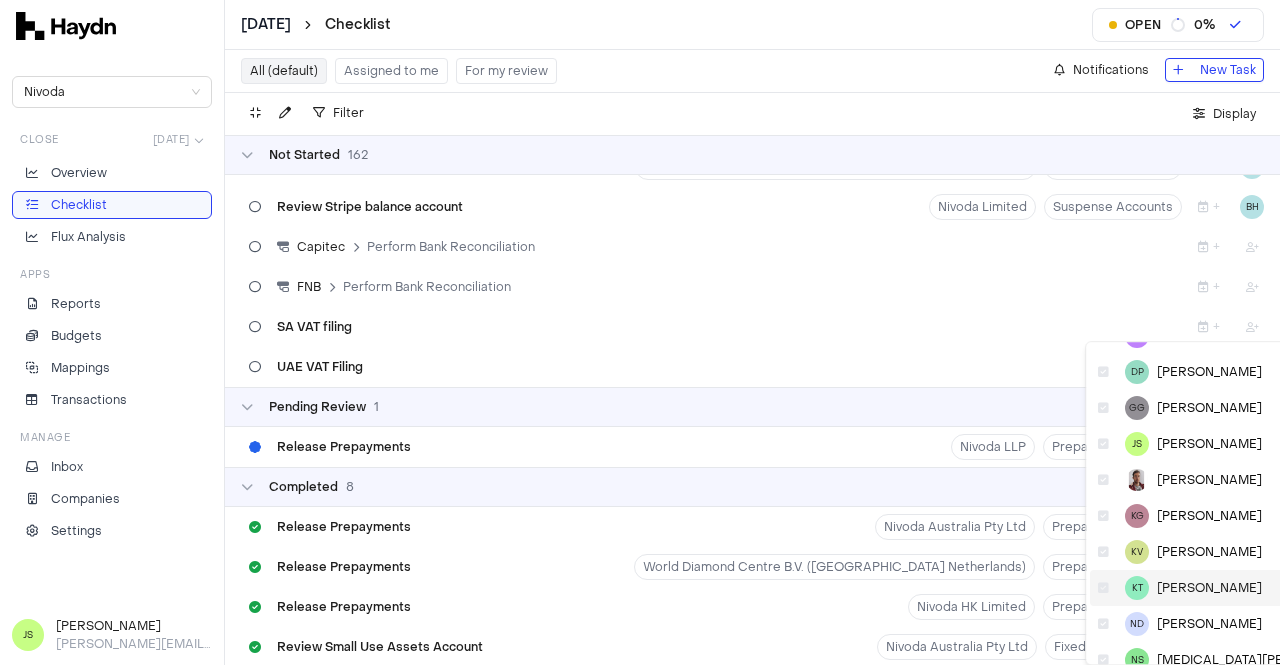 click on "[PERSON_NAME]" at bounding box center [1209, 588] 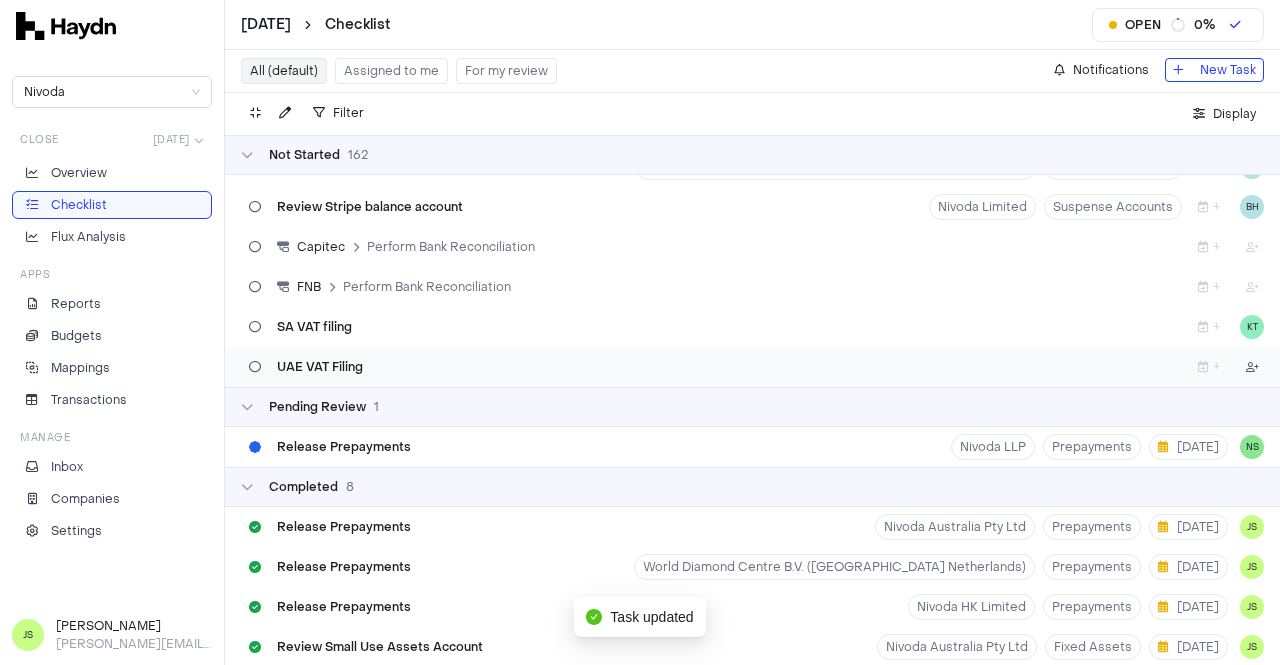 click on "[DATE] Checklist Open 0 % Nivoda Close [DATE] Overview Checklist Flux Analysis Apps Reports Budgets Mappings Transactions Manage Inbox Companies Settings [PERSON_NAME]  Sidhiya [PERSON_NAME][EMAIL_ADDRESS][DOMAIN_NAME] All   (default) Assigned to me   For my review   Notifications New Task Filter . Display Not Started 162 Release Prepayments Nivoda [GEOGRAPHIC_DATA] BV Prepayments [DATE] DN Release Prepayments Nivoda DMCC Prepayments [DATE] DN Release Prepayments [GEOGRAPHIC_DATA] (Pty) Ltd Prepayments [DATE] DN Release Prepayments Nivoda USA LLC Prepayments [DATE] KT Release Prepayments Nivoda Limited Prepayments [DATE] DN Provision for Lost Parcels  Provisions [DATE] BH Provision for Bad Debts Provisions [DATE] BH Run depreciation Nivoda [GEOGRAPHIC_DATA] (Pty) Ltd Fixed Assets [DATE] Run depreciation Nivoda HK Limited Fixed Assets [DATE] JS Run depreciation Nivoda Limited Fixed Assets [DATE] DN Review Small Use Assets Account Nivoda LLP Fixed Assets [DATE] NS Review Small Use Assets Account Nivoda Belgium BV Fixed Assets [DATE] ND [DATE] KT 0" at bounding box center [640, 332] 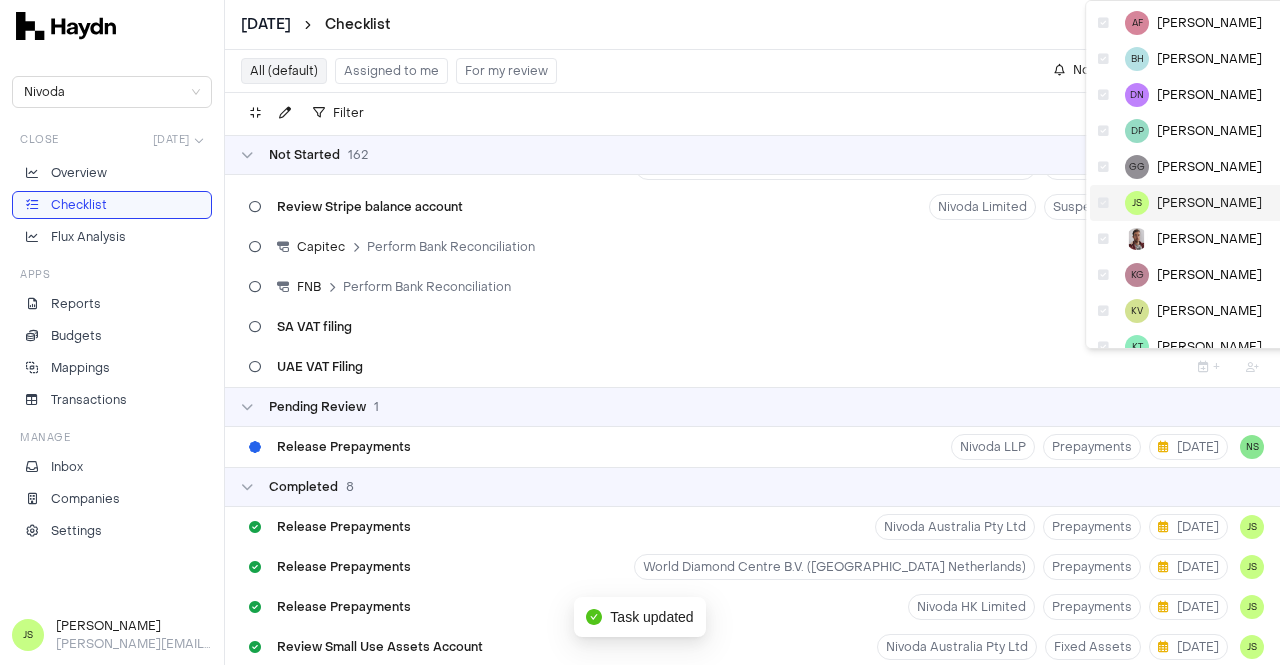 click on "[PERSON_NAME]" at bounding box center [1209, 203] 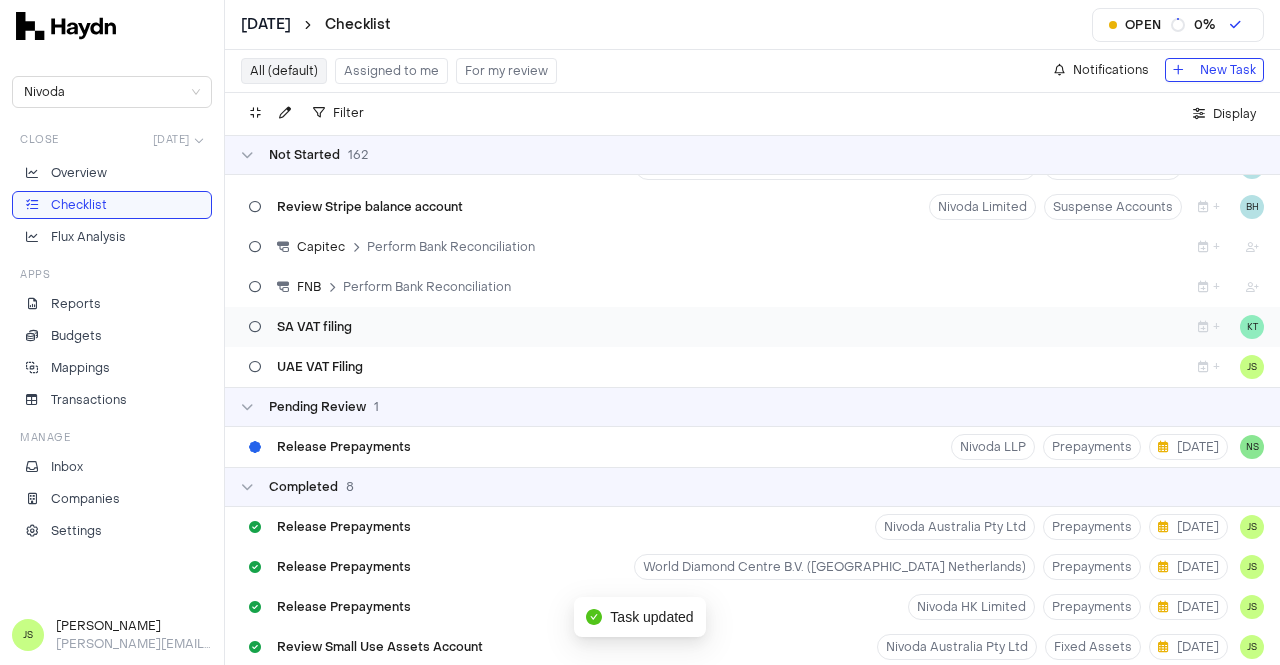 click on "[DATE] Checklist Open 0 % Nivoda Close [DATE] Overview Checklist Flux Analysis Apps Reports Budgets Mappings Transactions Manage Inbox Companies Settings [PERSON_NAME]  Sidhiya [PERSON_NAME][EMAIL_ADDRESS][DOMAIN_NAME] All   (default) Assigned to me   For my review   Notifications New Task Filter . Display Not Started 162 Release Prepayments Nivoda [GEOGRAPHIC_DATA] BV Prepayments [DATE] DN Release Prepayments Nivoda DMCC Prepayments [DATE] DN Release Prepayments Nivoda [GEOGRAPHIC_DATA] (Pty) Ltd Prepayments [DATE] DN Release Prepayments Nivoda USA LLC Prepayments [DATE] KT Release Prepayments Nivoda Limited Prepayments [DATE] DN Provision for Lost Parcels  Provisions [DATE] BH Provision for Bad Debts Provisions [DATE] BH Review Small Use Assets Account Nivoda LLP Fixed Assets [DATE] NS Review Small Use Assets Account Nivoda Belgium BV Fixed Assets [DATE] ND Review Small Use Assets Account Nivoda DMCC Fixed Assets [DATE] KT Review Small Use Assets Account [GEOGRAPHIC_DATA] (Pty) Ltd Fixed Assets [DATE] KT Review Small Use Assets Account [DATE]" at bounding box center [640, 332] 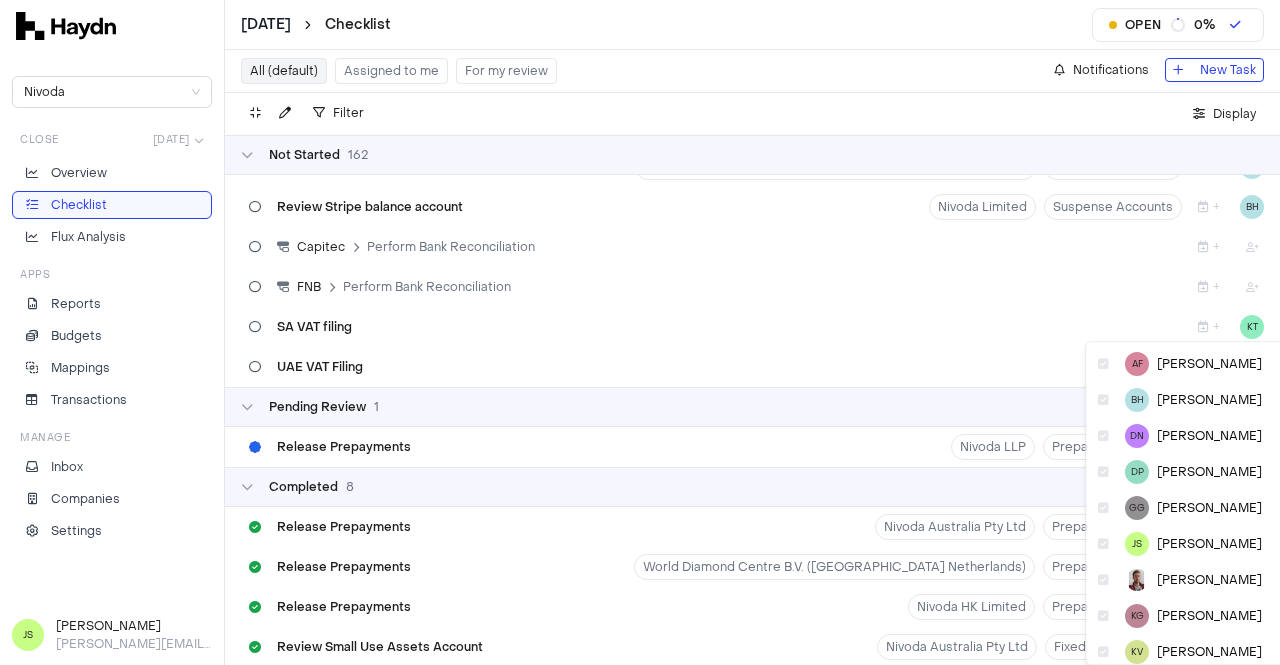 click on "[DATE] Checklist Open 0 % Nivoda Close [DATE] Overview Checklist Flux Analysis Apps Reports Budgets Mappings Transactions Manage Inbox Companies Settings [PERSON_NAME]  Sidhiya [PERSON_NAME][EMAIL_ADDRESS][DOMAIN_NAME] All   (default) Assigned to me   For my review   Notifications New Task Filter . Display Not Started 162 Release Prepayments Nivoda [GEOGRAPHIC_DATA] BV Prepayments [DATE] DN Release Prepayments Nivoda DMCC Prepayments [DATE] DN Release Prepayments Nivoda [GEOGRAPHIC_DATA] (Pty) Ltd Prepayments [DATE] DN Release Prepayments Nivoda USA LLC Prepayments [DATE] KT Release Prepayments Nivoda Limited Prepayments [DATE] DN Provision for Lost Parcels  Provisions [DATE] BH Provision for Bad Debts Provisions [DATE] BH Review Small Use Assets Account Nivoda LLP Fixed Assets [DATE] NS Review Small Use Assets Account Nivoda Belgium BV Fixed Assets [DATE] ND Review Small Use Assets Account Nivoda DMCC Fixed Assets [DATE] KT Review Small Use Assets Account [GEOGRAPHIC_DATA] (Pty) Ltd Fixed Assets [DATE] KT Review Small Use Assets Account [DATE]" at bounding box center [640, 332] 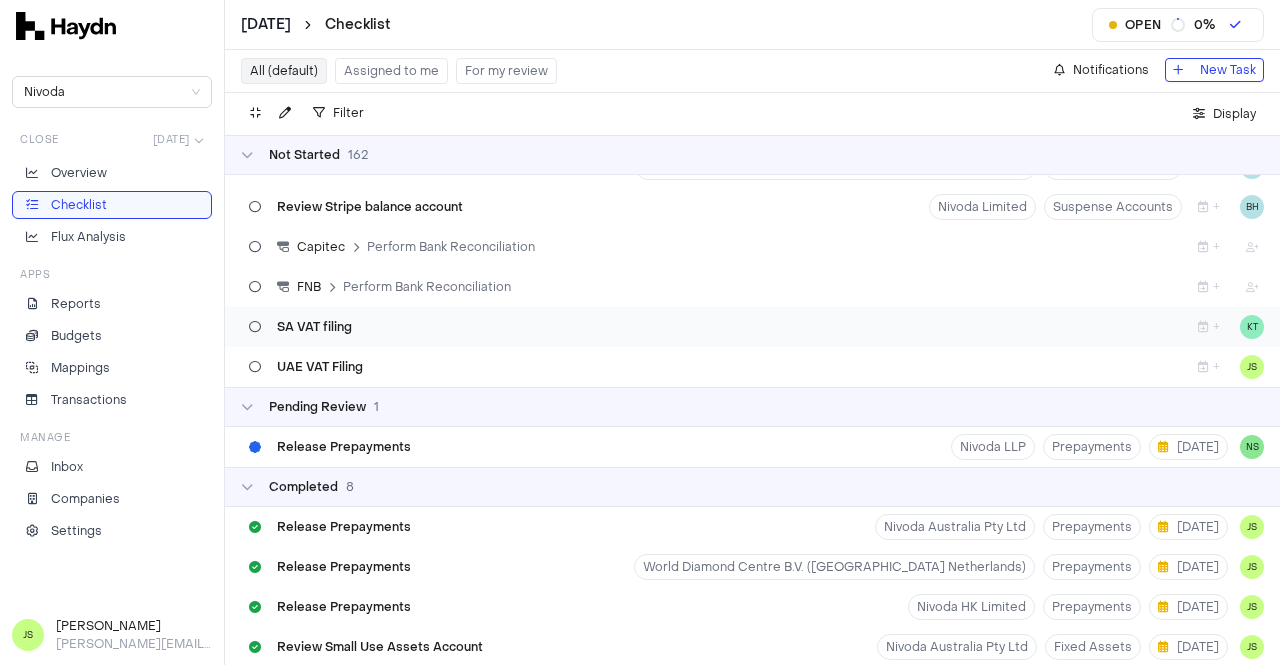 click on "SA VAT filing  + KT" at bounding box center (752, 327) 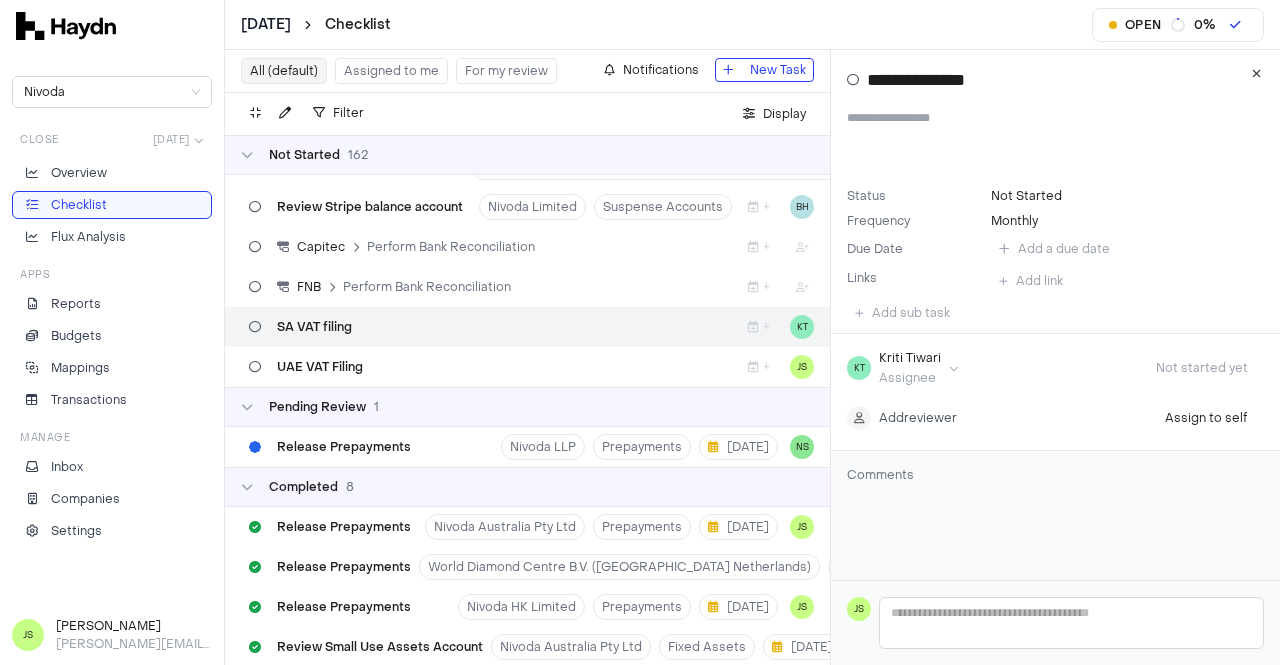 click on "[DATE] Checklist Open 0 % Nivoda Close [DATE] Overview Checklist Flux Analysis Apps Reports Budgets Mappings Transactions Manage Inbox Companies Settings [PERSON_NAME]  Sidhiya [PERSON_NAME][EMAIL_ADDRESS][DOMAIN_NAME] All   (default) Assigned to me   For my review   Notifications New Task Filter . Display Not Started 162 Release Prepayments Nivoda [GEOGRAPHIC_DATA] BV Prepayments [DATE] DN Release Prepayments Nivoda DMCC Prepayments [DATE] DN Release Prepayments Nivoda [GEOGRAPHIC_DATA] (Pty) Ltd Prepayments [DATE] DN Release Prepayments Nivoda USA LLC Prepayments [DATE] KT Release Prepayments Nivoda Limited Prepayments [DATE] DN Provision for Lost Parcels  Provisions [DATE] BH Provision for Bad Debts Provisions [DATE] BH Review Small Use Assets Account Nivoda LLP Fixed Assets [DATE] NS Review Small Use Assets Account Nivoda Belgium BV Fixed Assets [DATE] ND Review Small Use Assets Account Nivoda DMCC Fixed Assets [DATE] KT Review Small Use Assets Account [GEOGRAPHIC_DATA] (Pty) Ltd Fixed Assets [DATE] KT Review Small Use Assets Account [DATE]" at bounding box center [640, 332] 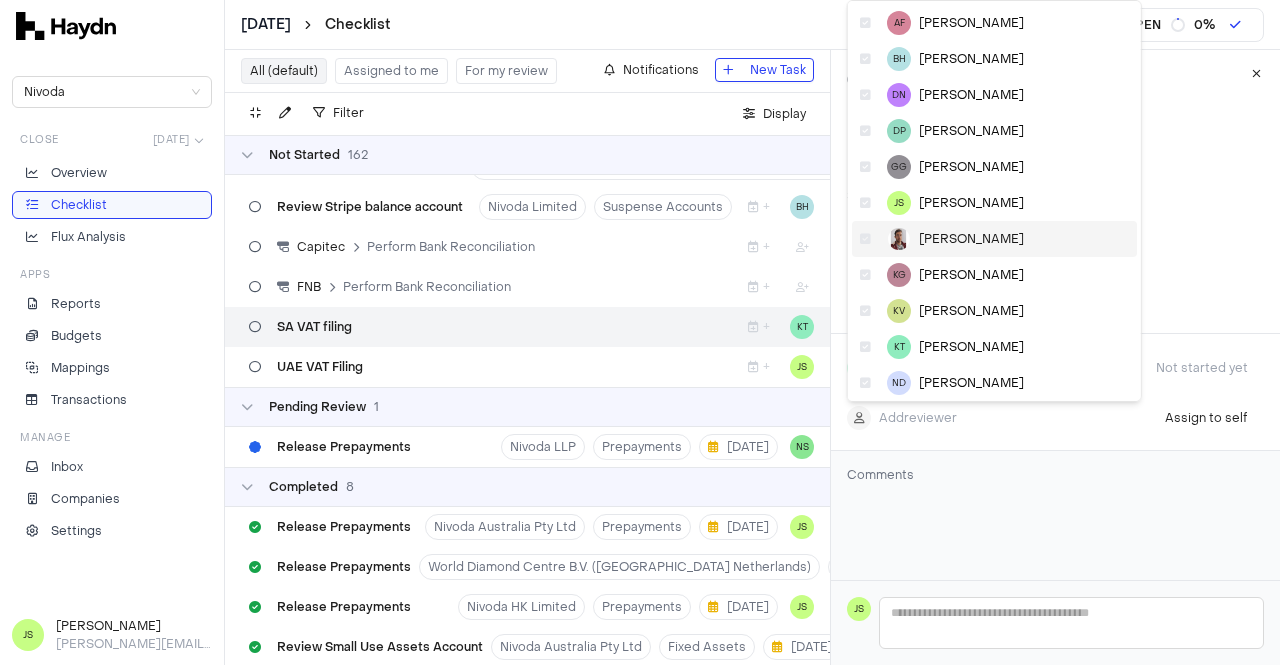 scroll, scrollTop: 147, scrollLeft: 0, axis: vertical 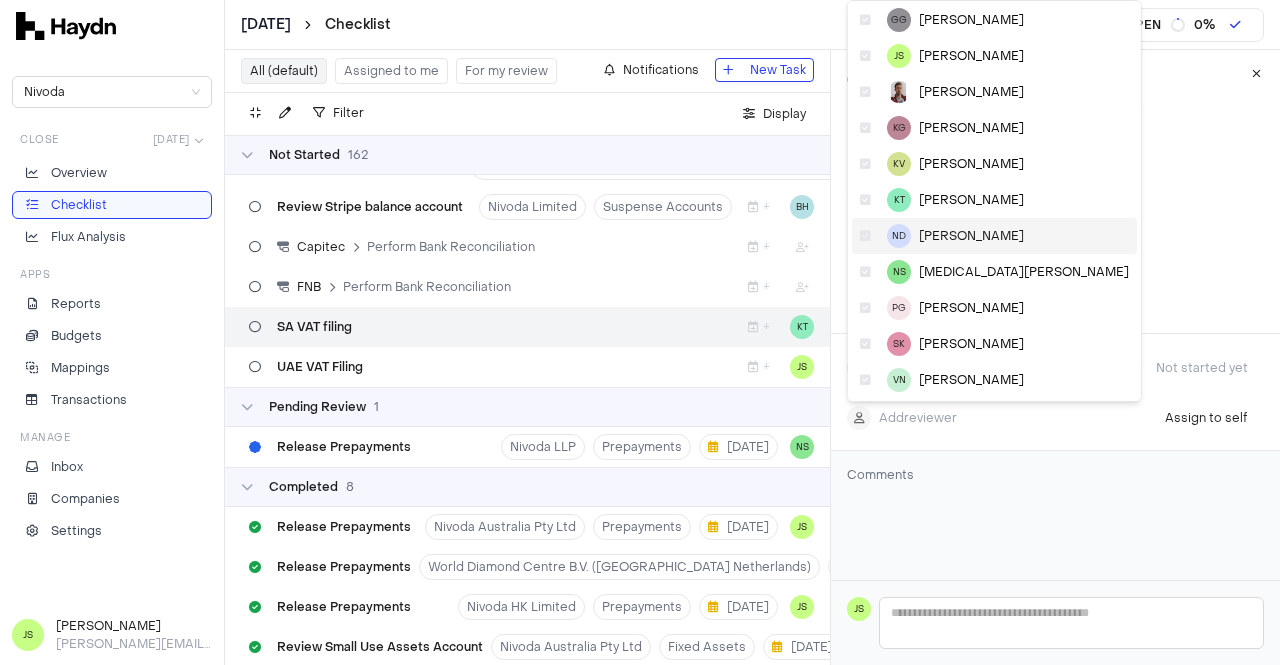 click on "[PERSON_NAME]" at bounding box center [971, 236] 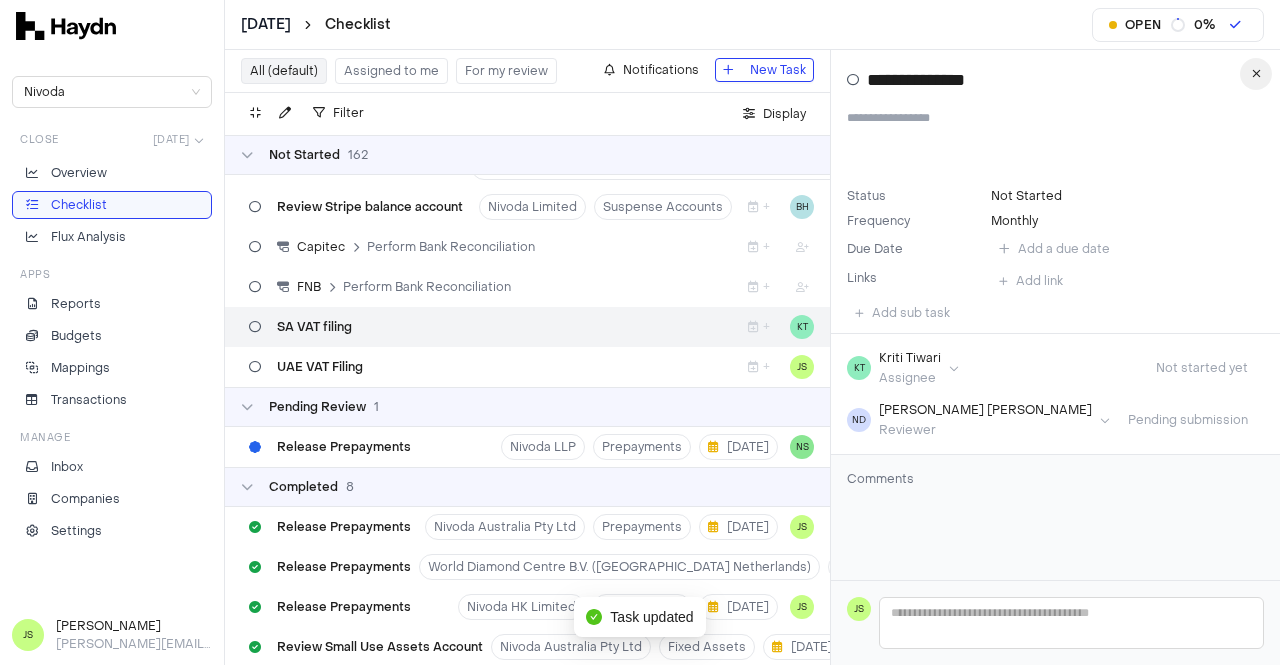 click at bounding box center (1256, 74) 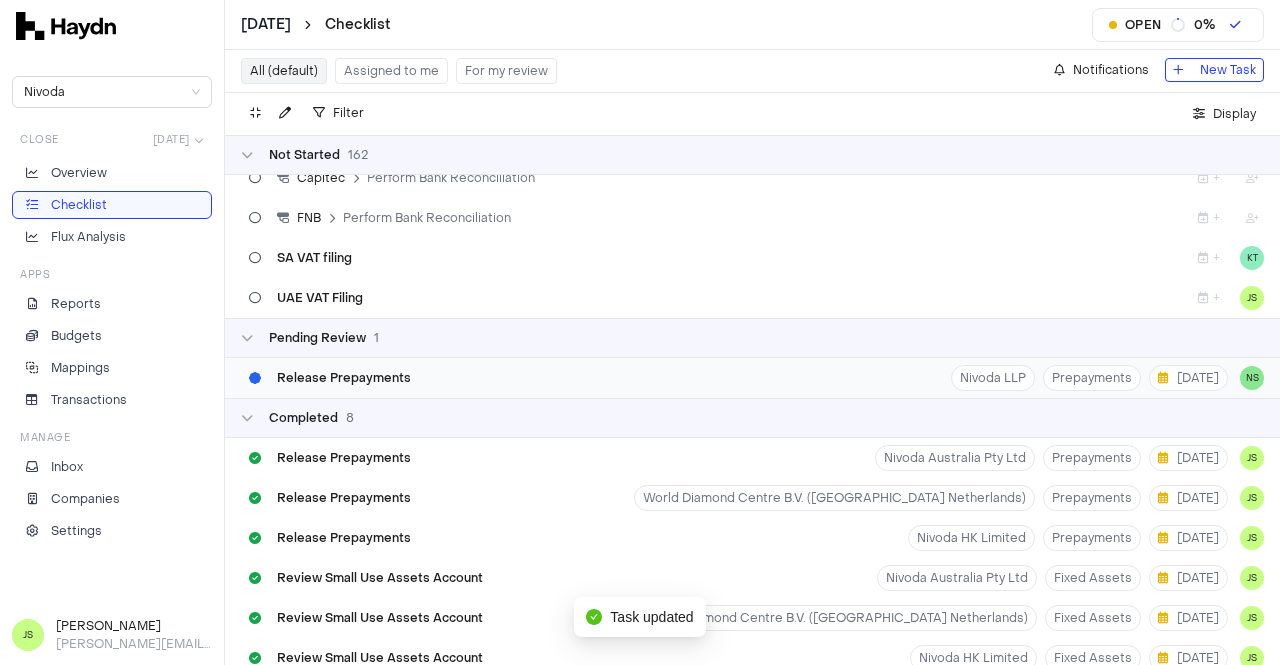 scroll, scrollTop: 6368, scrollLeft: 0, axis: vertical 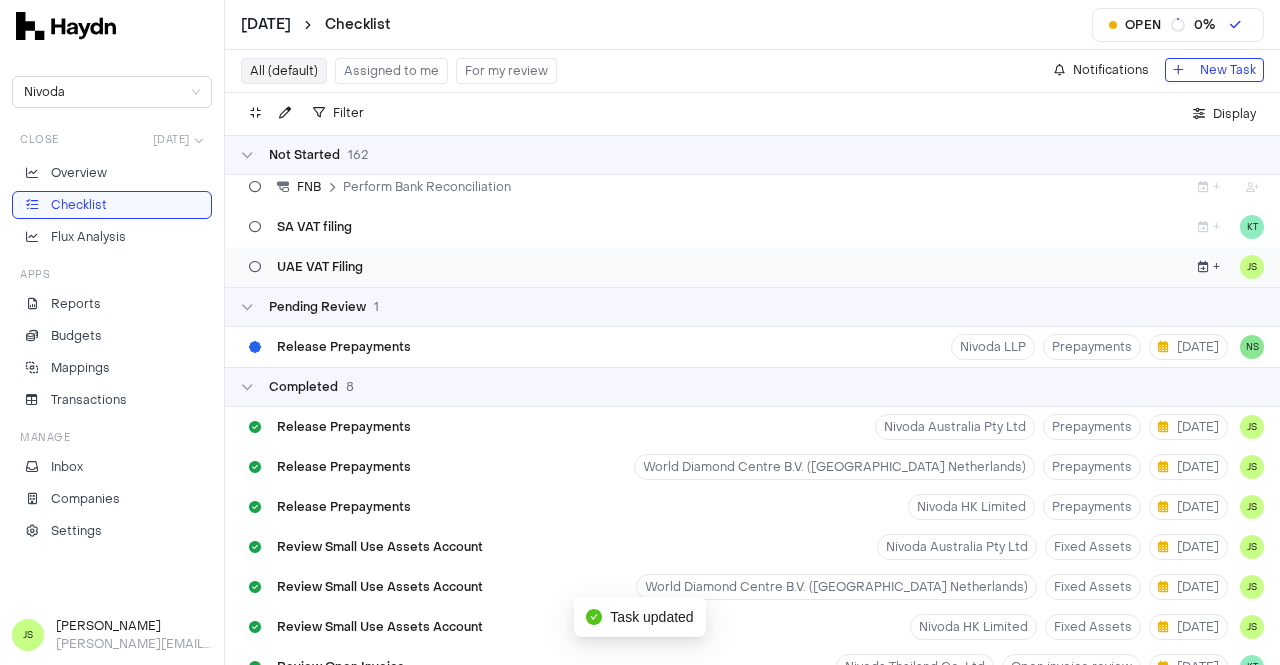 click on "+" at bounding box center [1209, 267] 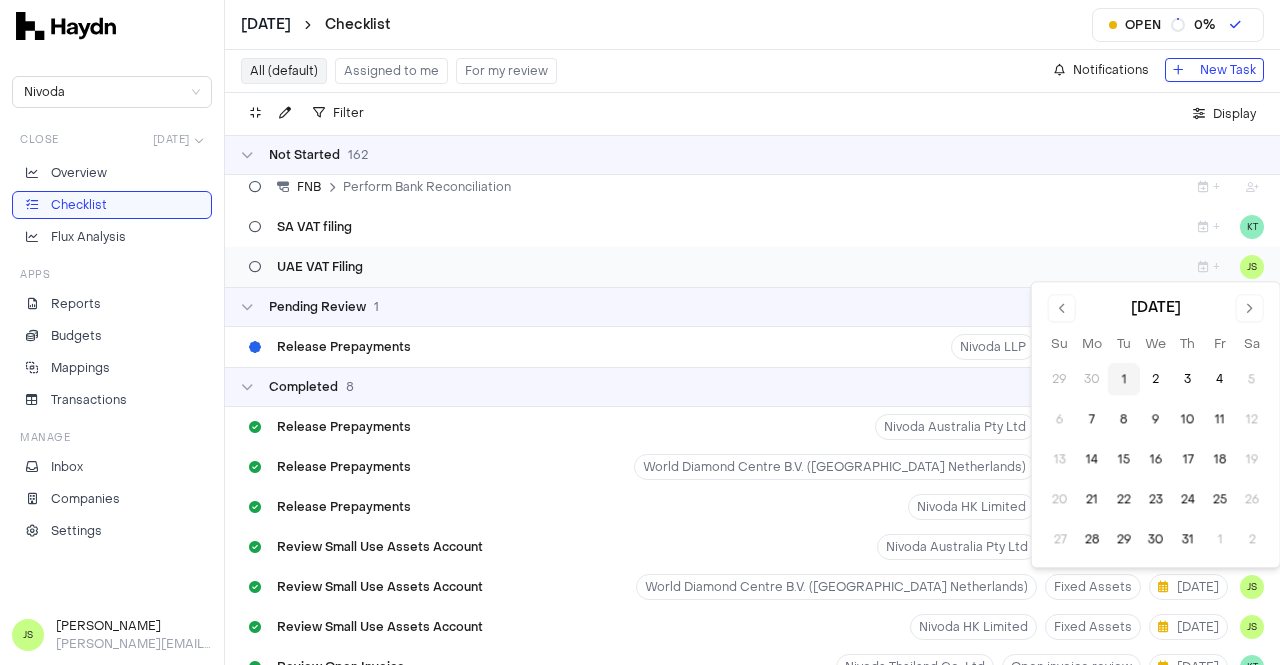 click on "UAE VAT Filing + JS" at bounding box center (752, 267) 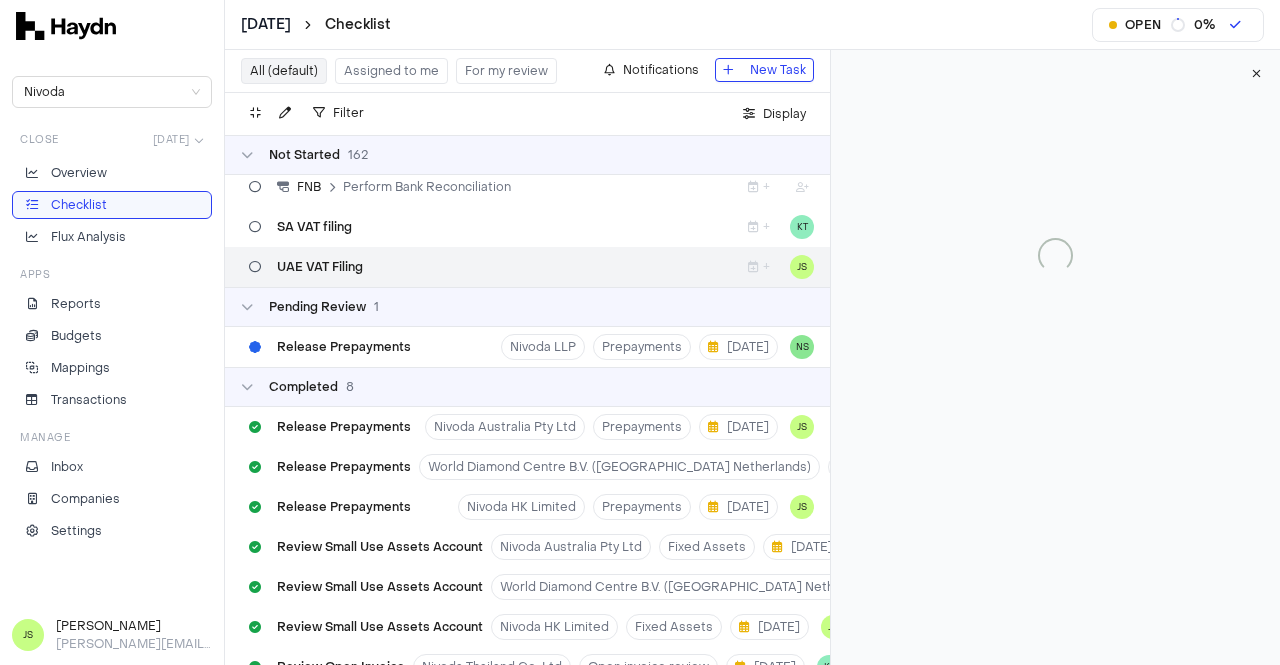 type 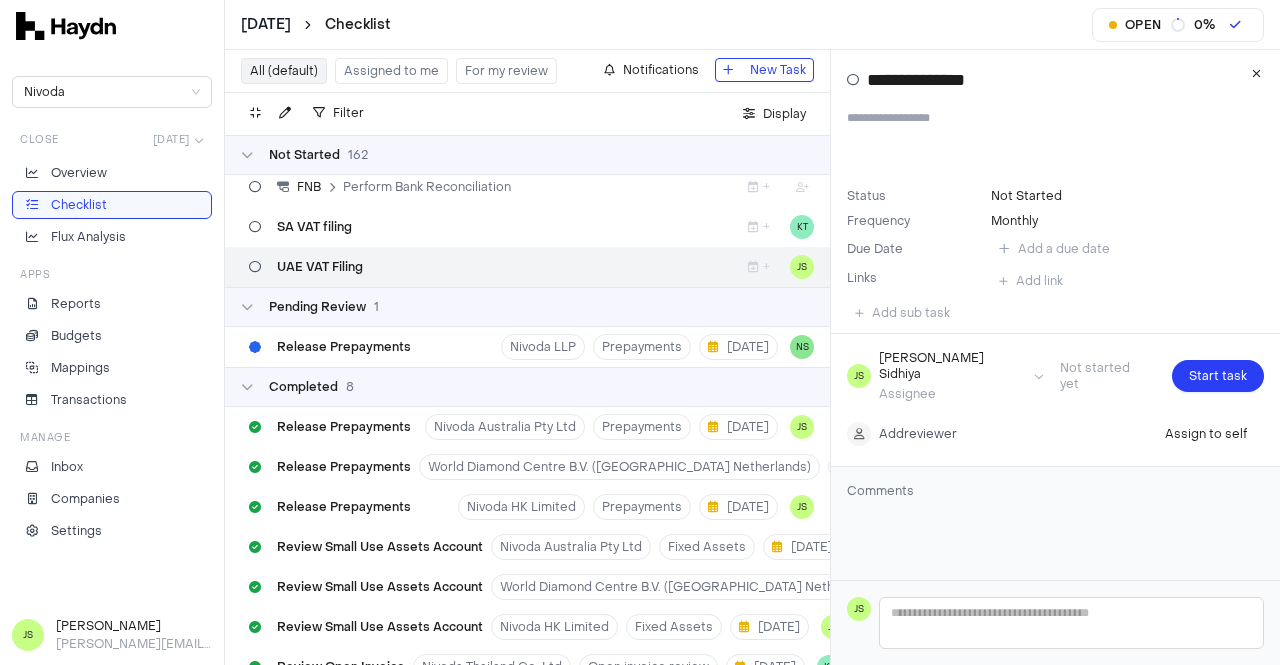 click on "[DATE] Checklist Open 0 % Nivoda Close [DATE] Overview Checklist Flux Analysis Apps Reports Budgets Mappings Transactions Manage Inbox Companies Settings [PERSON_NAME]  Sidhiya [PERSON_NAME][EMAIL_ADDRESS][DOMAIN_NAME] All   (default) Assigned to me   For my review   Notifications New Task Filter . Display Not Started 162 Release Prepayments Nivoda [GEOGRAPHIC_DATA] BV Prepayments [DATE] DN Release Prepayments Nivoda DMCC Prepayments [DATE] DN Release Prepayments Nivoda [GEOGRAPHIC_DATA] (Pty) Ltd Prepayments [DATE] DN Release Prepayments Nivoda USA LLC Prepayments [DATE] KT Release Prepayments Nivoda Limited Prepayments [DATE] DN Provision for Lost Parcels  Provisions [DATE] BH Provision for Bad Debts Provisions [DATE] BH Review Small Use Assets Account Nivoda LLP Fixed Assets [DATE] NS Review Small Use Assets Account Nivoda Belgium BV Fixed Assets [DATE] ND Review Small Use Assets Account Nivoda DMCC Fixed Assets [DATE] KT Review Small Use Assets Account [GEOGRAPHIC_DATA] (Pty) Ltd Fixed Assets [DATE] KT Review Small Use Assets Account [DATE]" at bounding box center [640, 332] 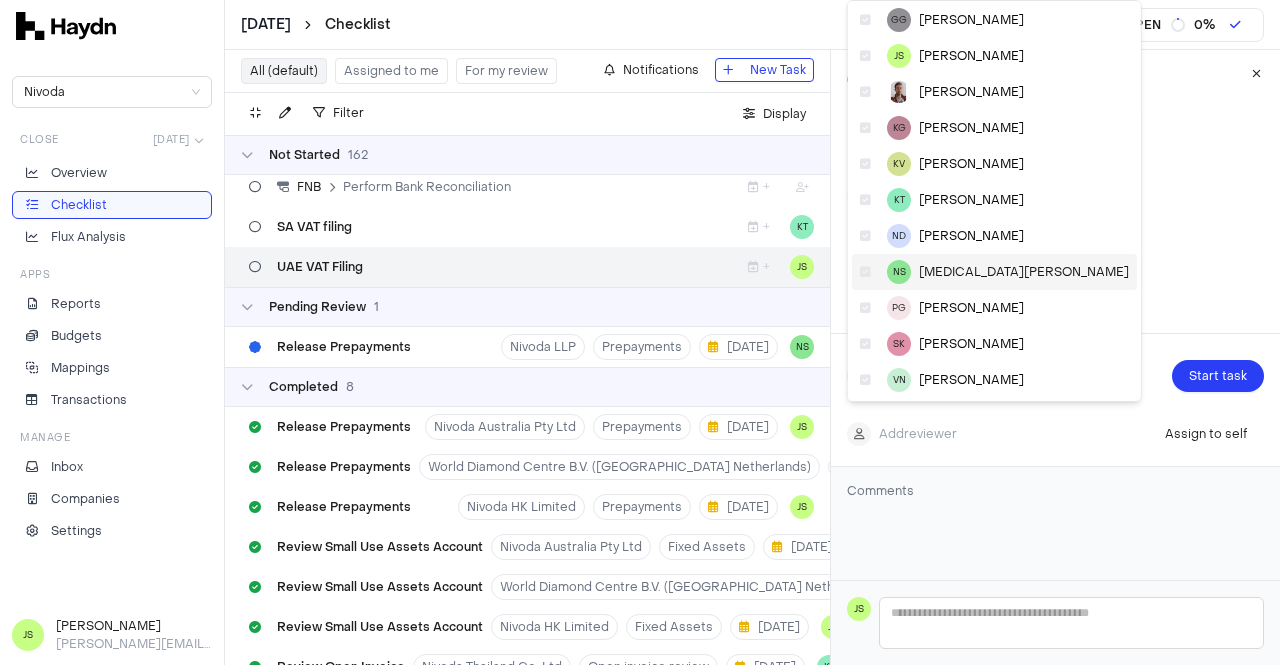 scroll, scrollTop: 0, scrollLeft: 0, axis: both 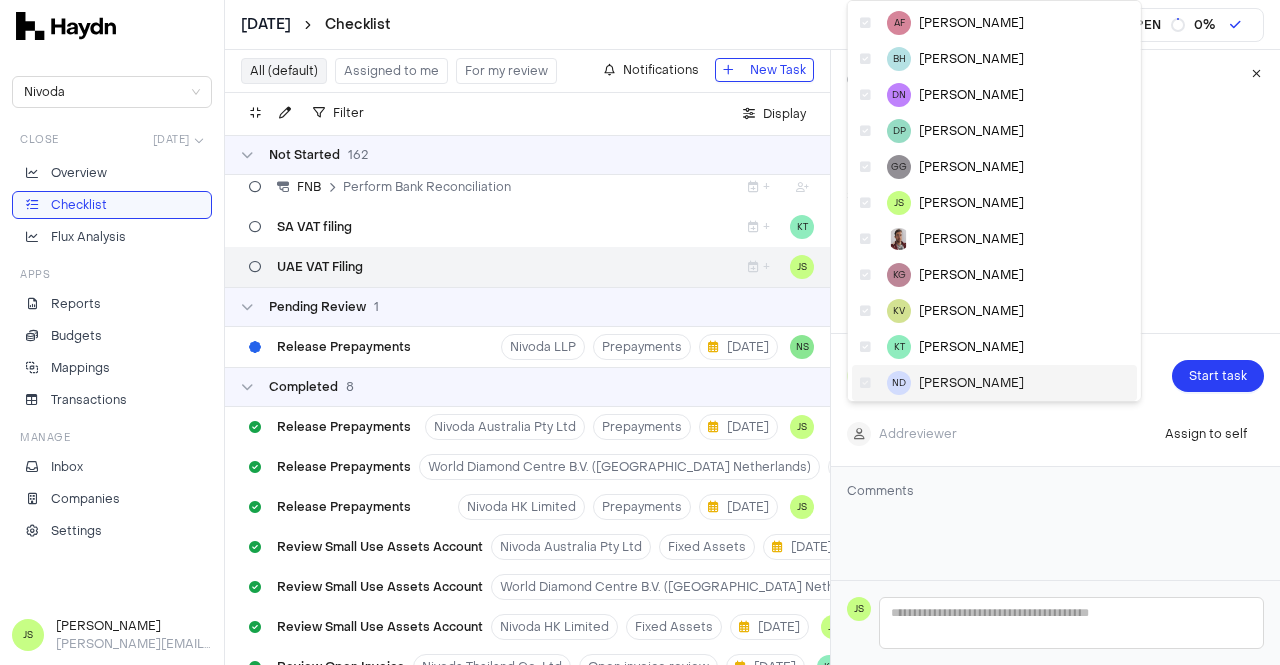 click on "[PERSON_NAME]" at bounding box center [971, 383] 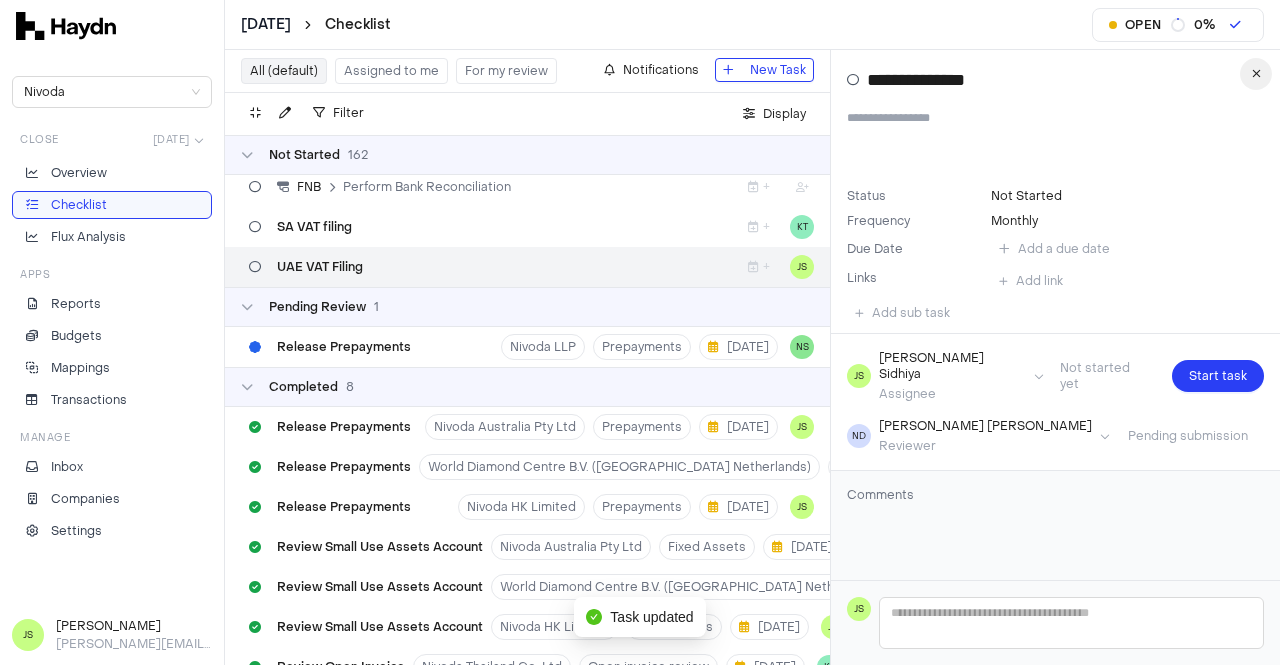 click at bounding box center [1256, 74] 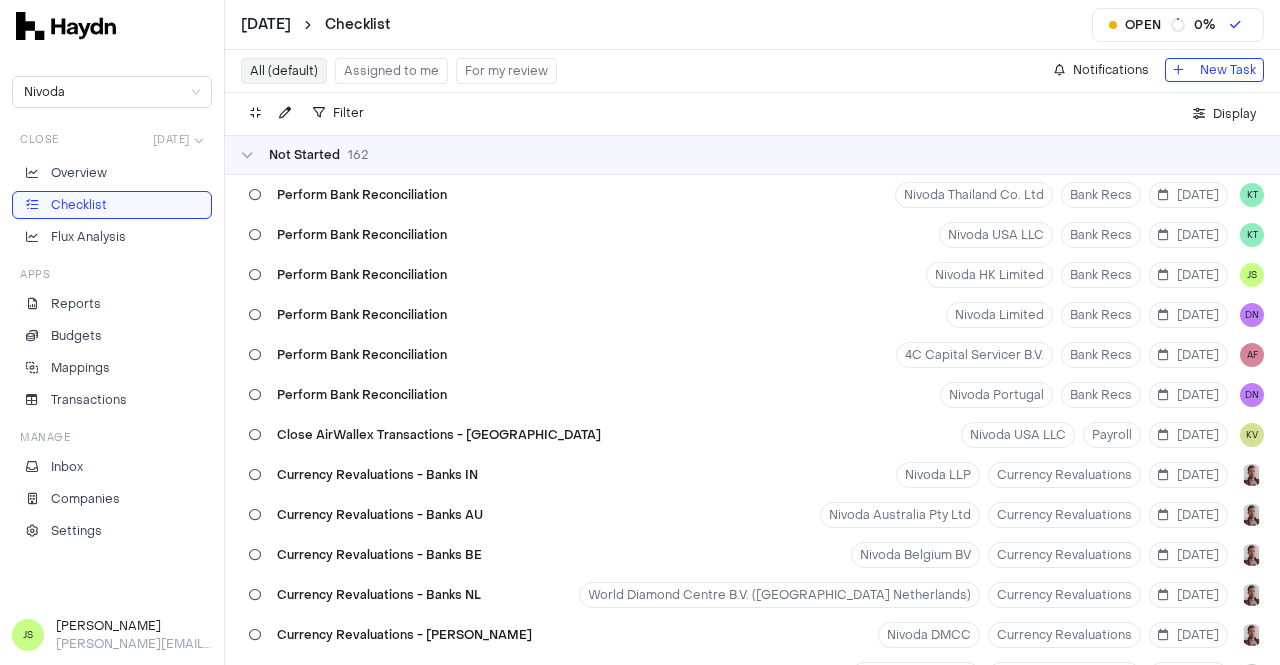 scroll, scrollTop: 3600, scrollLeft: 0, axis: vertical 